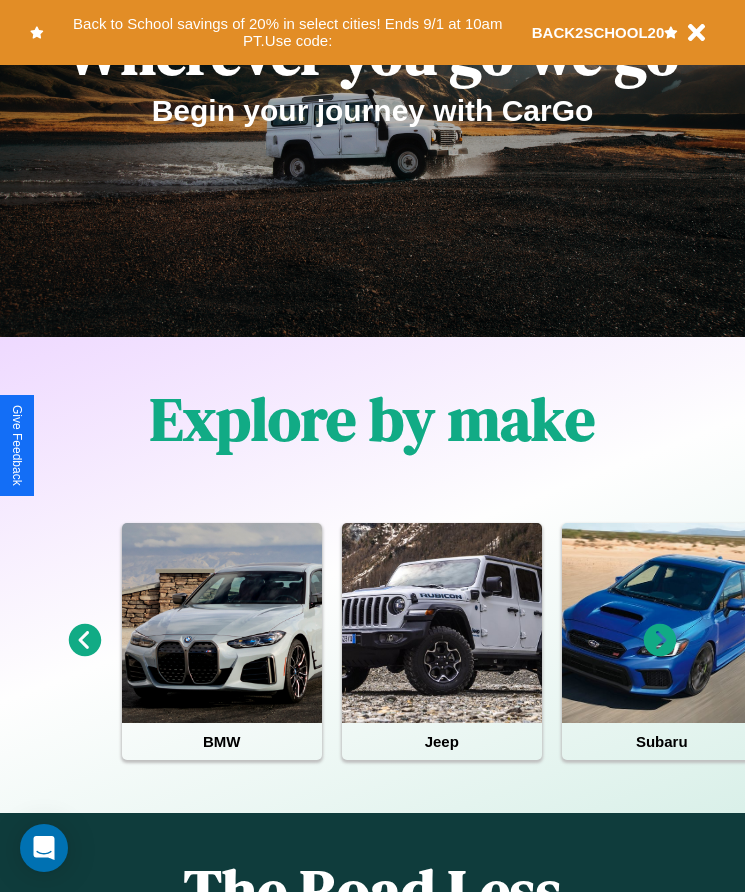 scroll, scrollTop: 334, scrollLeft: 0, axis: vertical 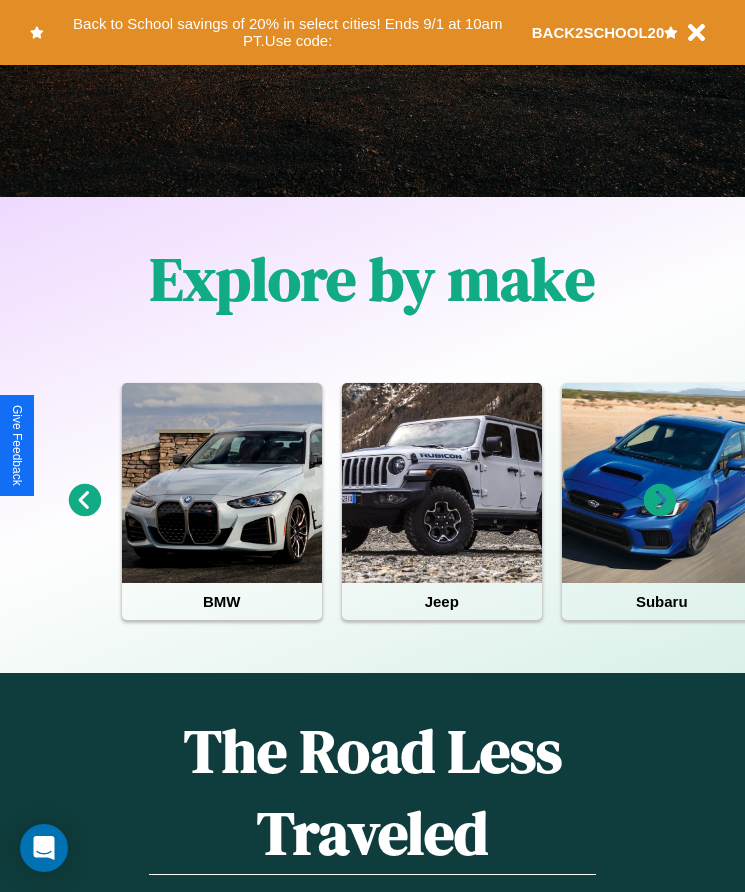 click 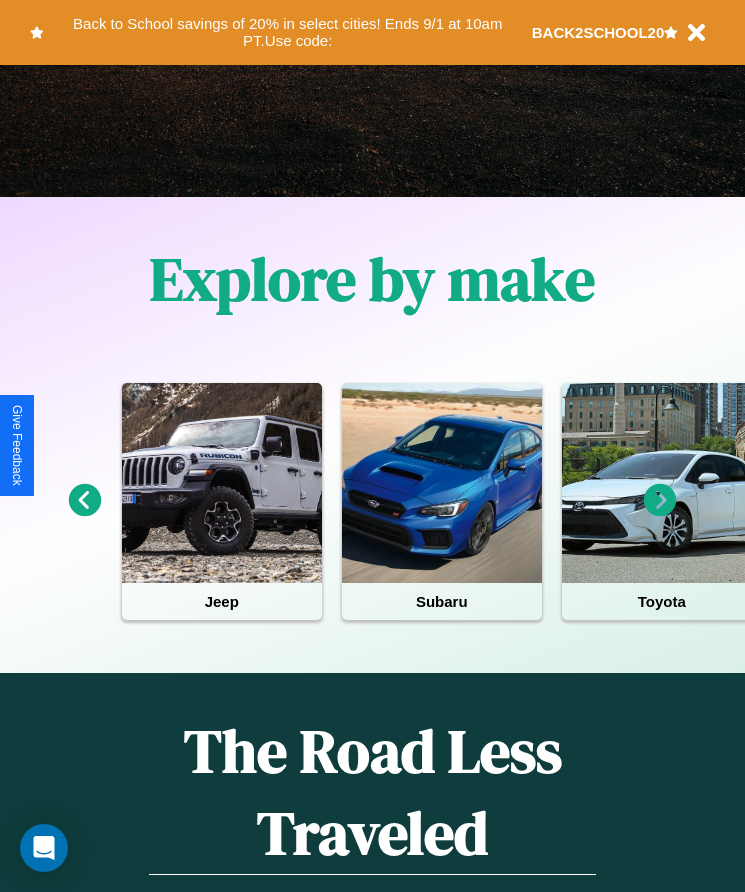 click 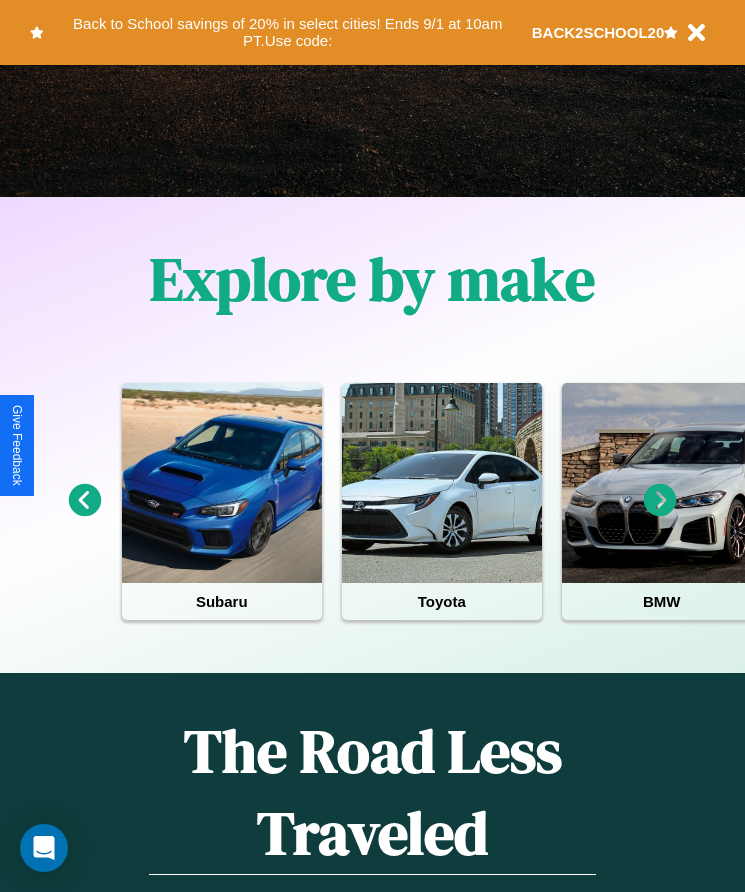click 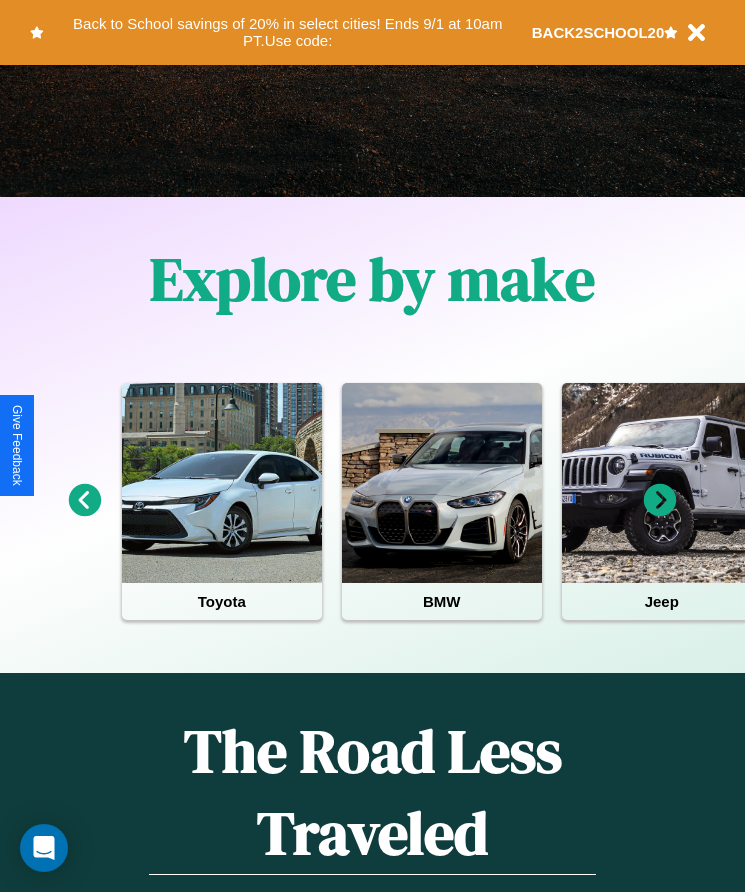 click 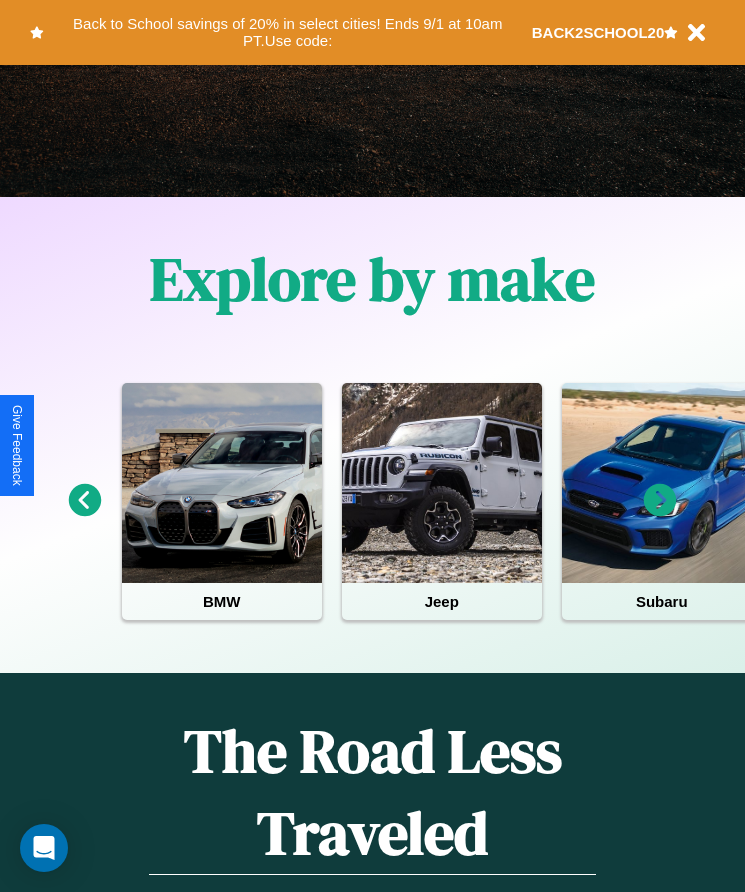 click 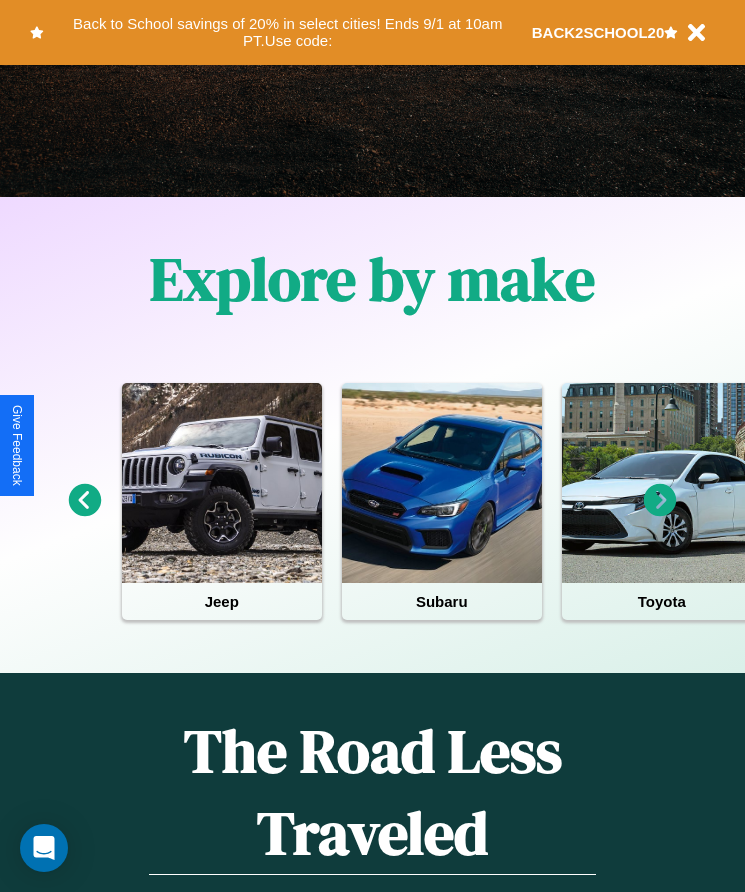 scroll, scrollTop: 75, scrollLeft: 237, axis: both 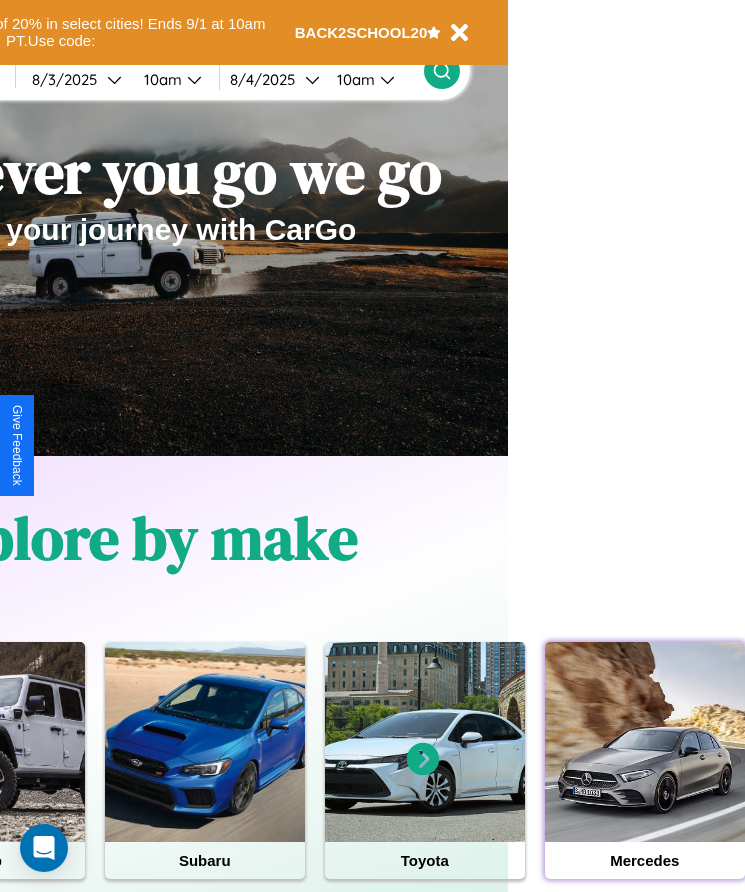 click at bounding box center (645, 742) 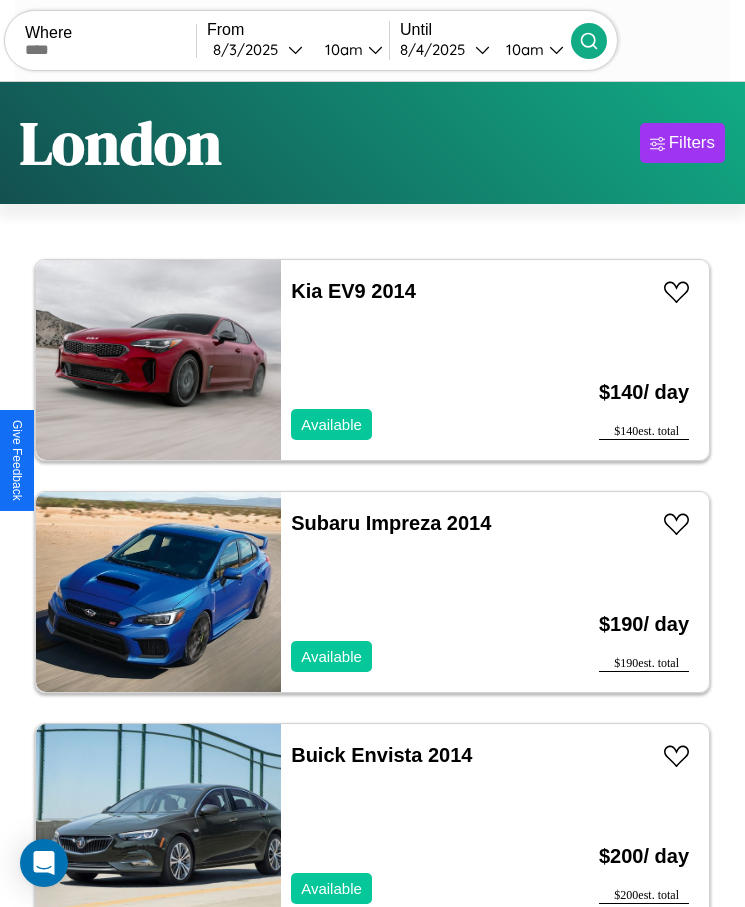scroll, scrollTop: 41, scrollLeft: 0, axis: vertical 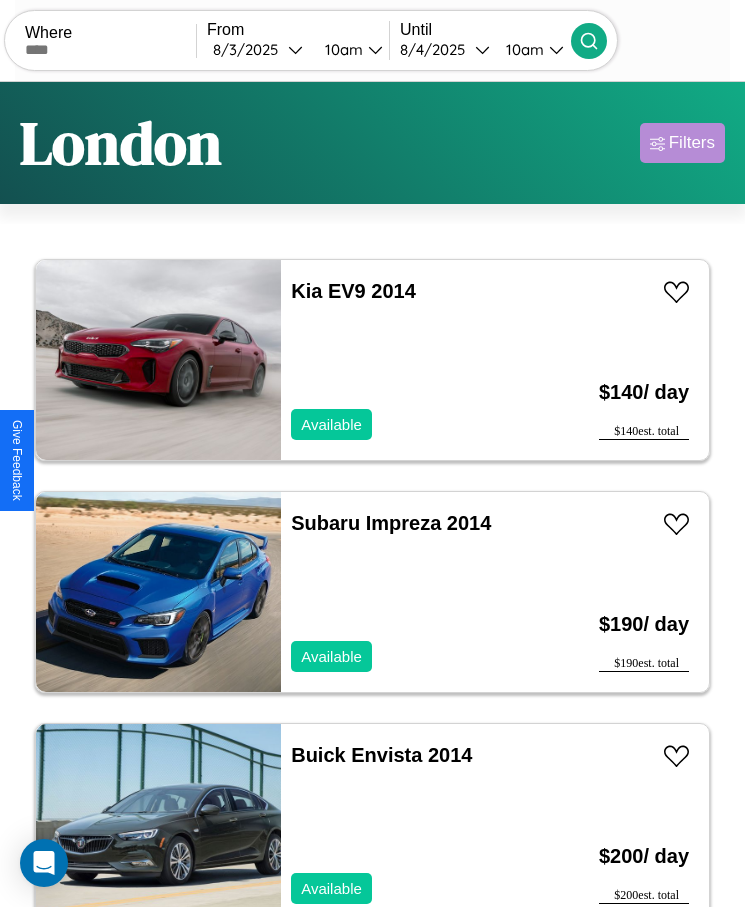 click on "Filters" at bounding box center (692, 143) 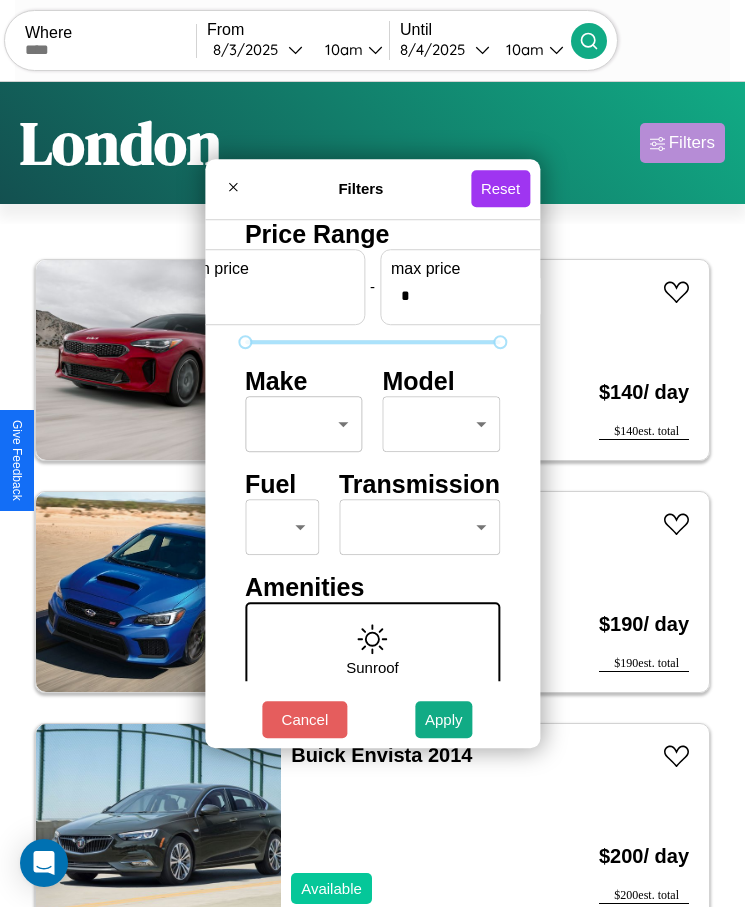 scroll, scrollTop: 0, scrollLeft: 74, axis: horizontal 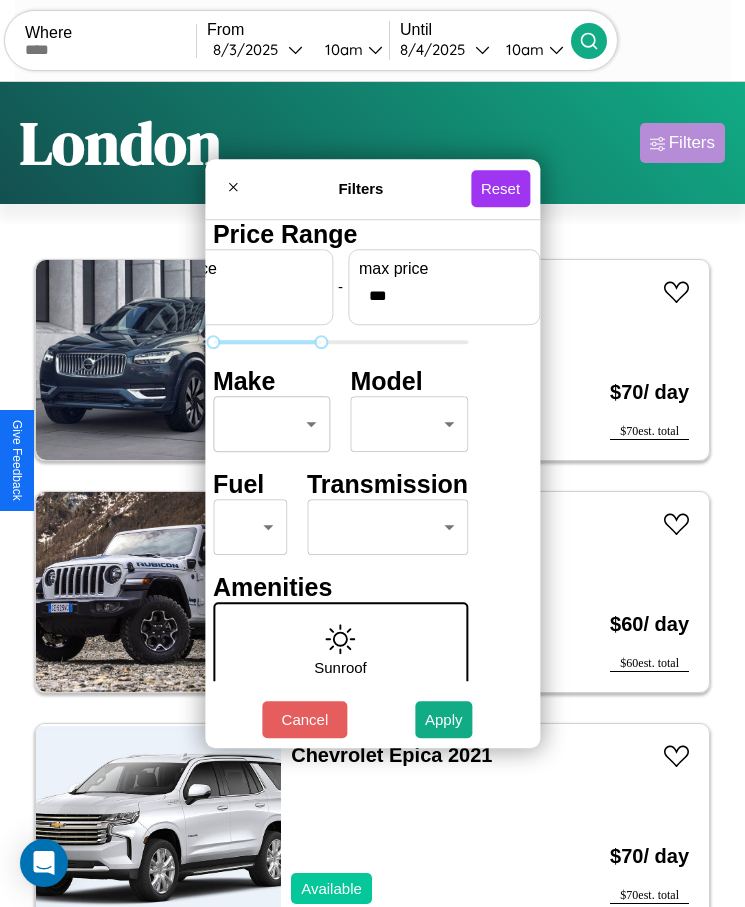 type on "***" 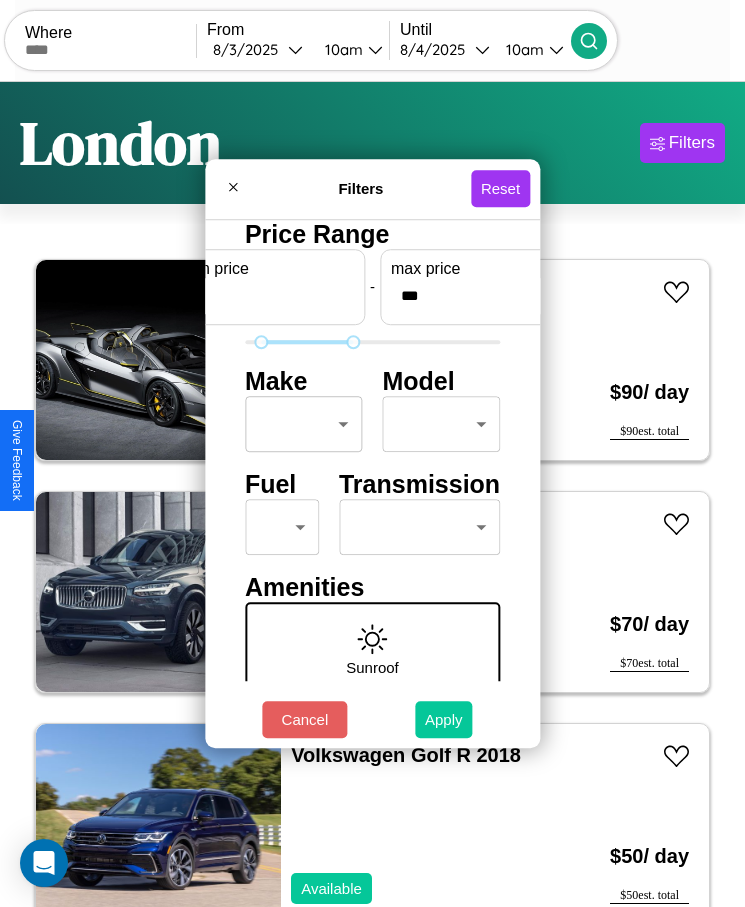 type on "**" 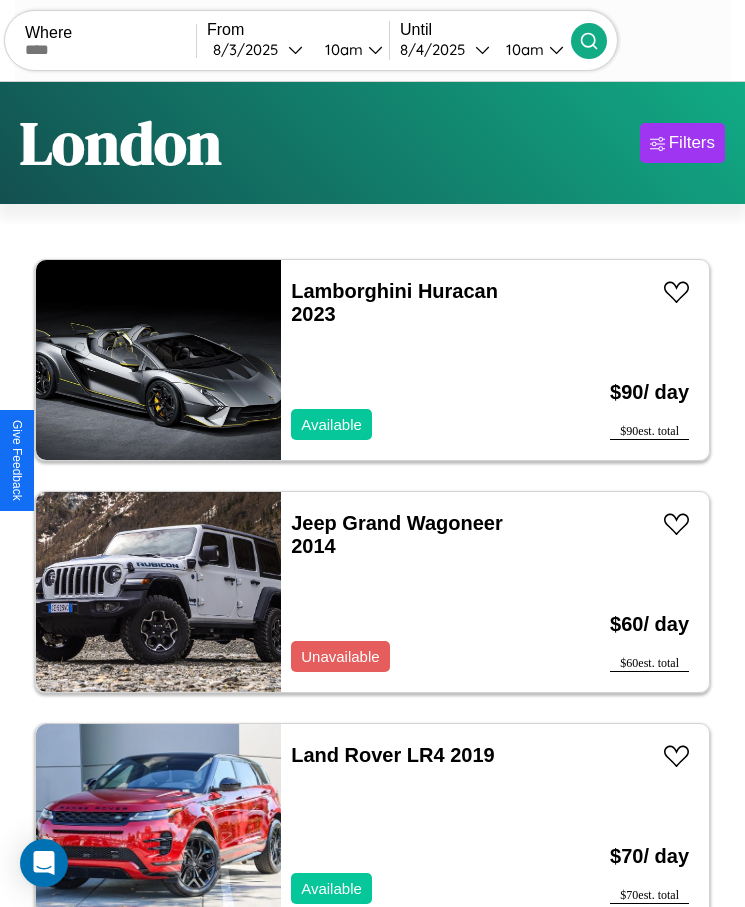 scroll, scrollTop: 50, scrollLeft: 0, axis: vertical 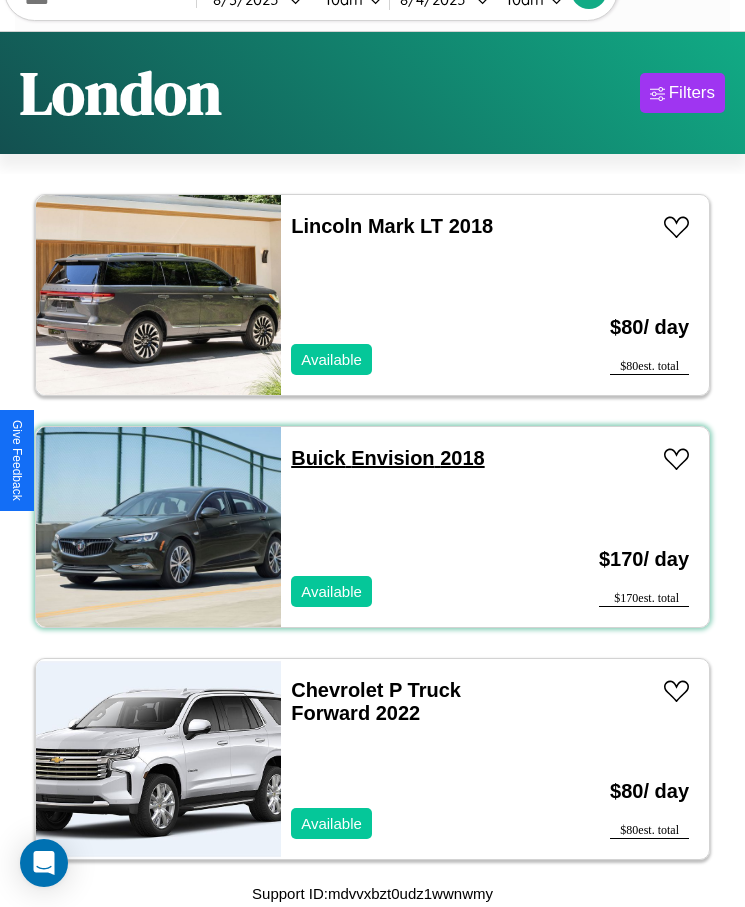click on "Buick   Envision   2018" at bounding box center [387, 458] 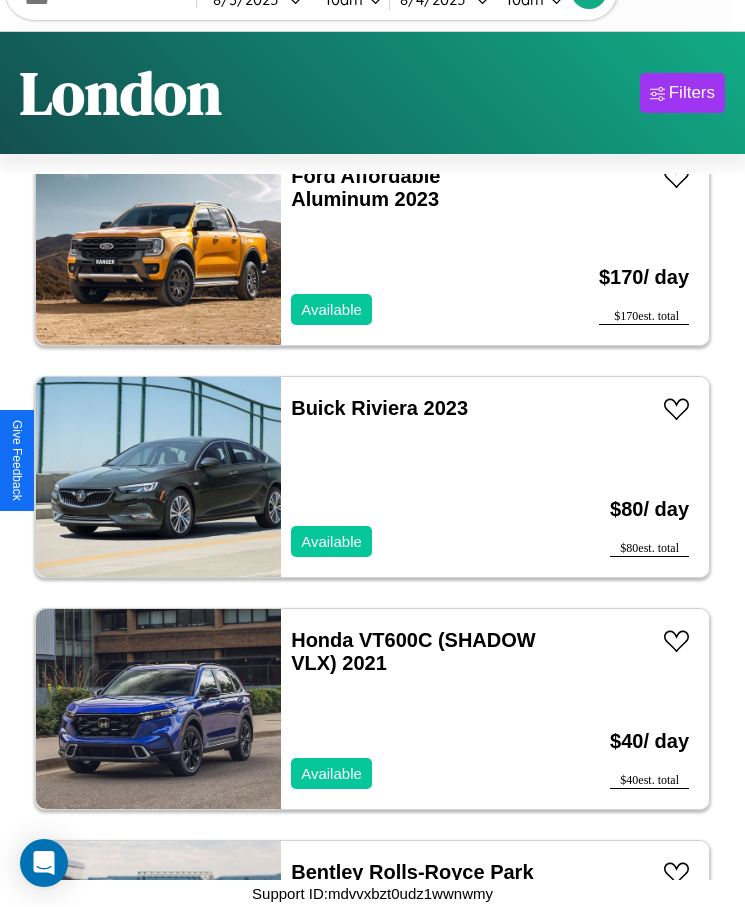 scroll, scrollTop: 5351, scrollLeft: 0, axis: vertical 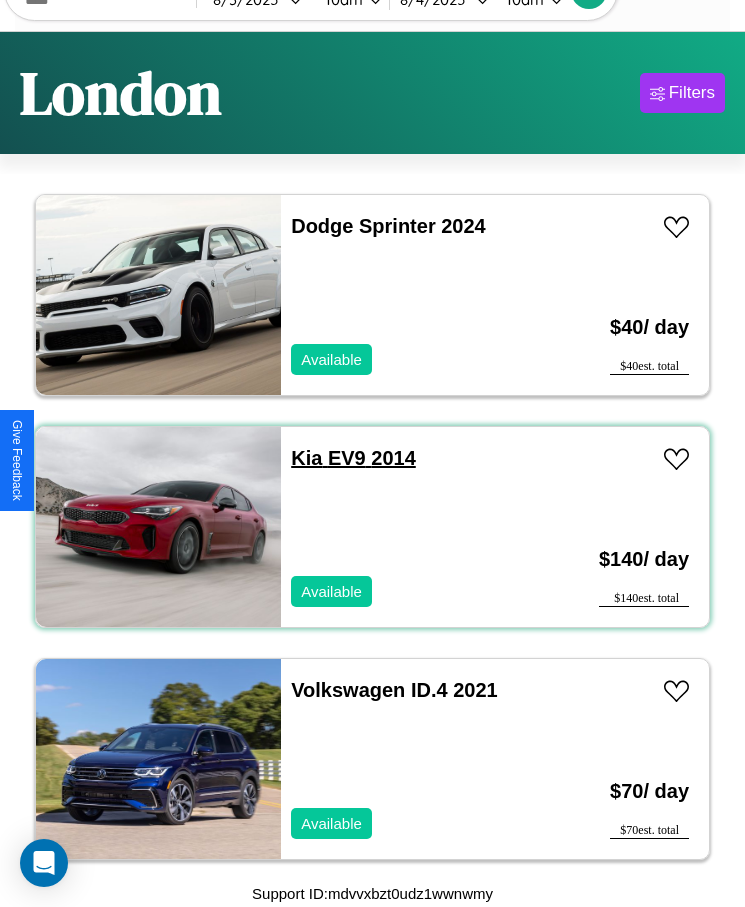 click on "Kia   EV9   2014" at bounding box center (353, 458) 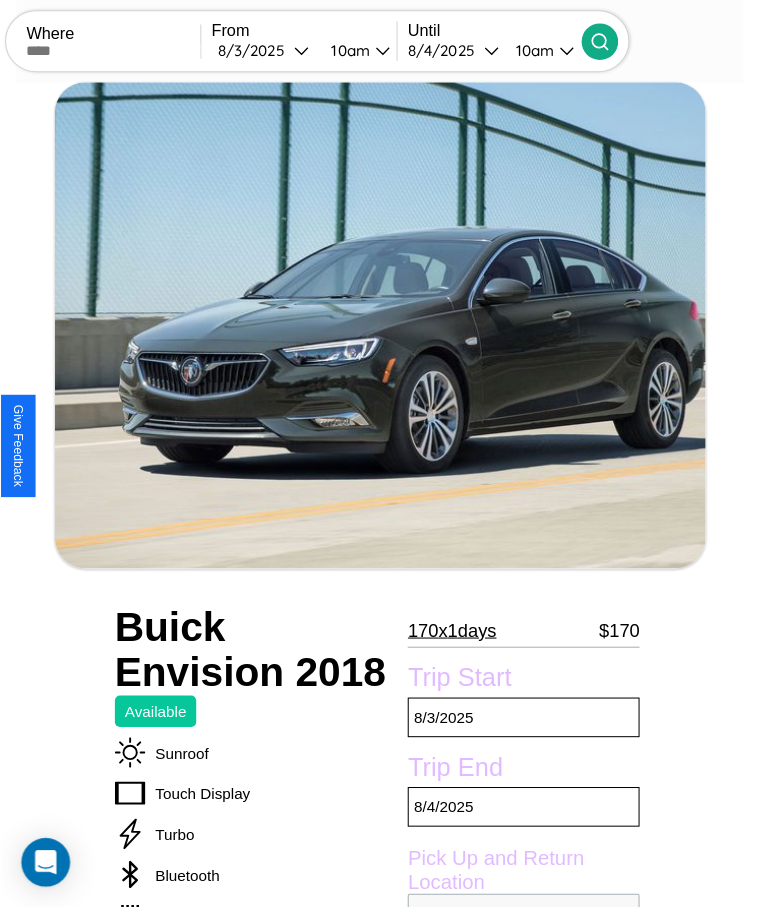 scroll, scrollTop: 260, scrollLeft: 0, axis: vertical 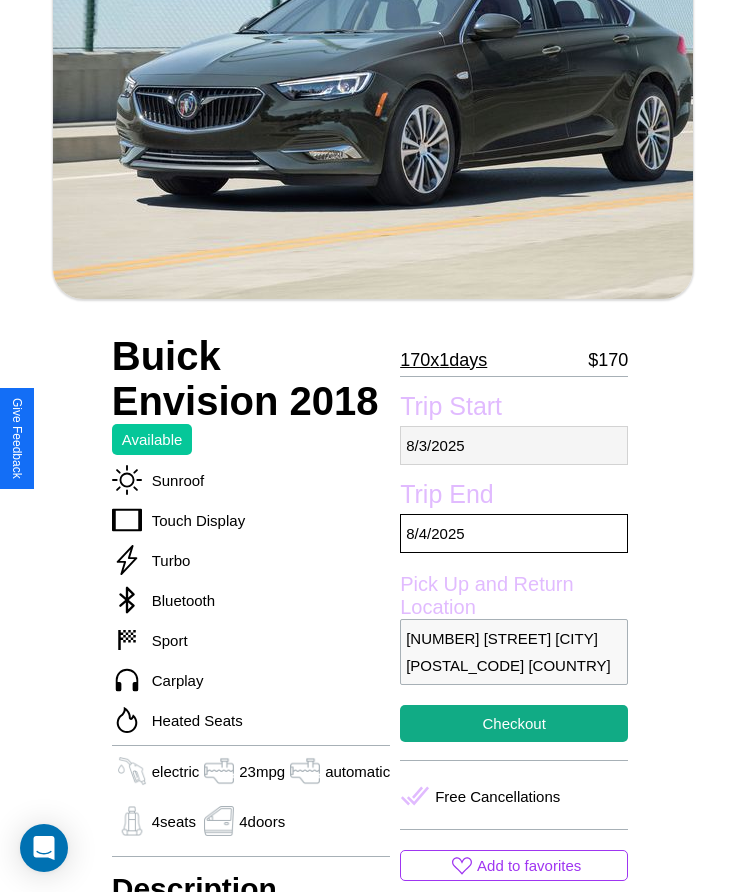 click on "8 / 3 / 2025" at bounding box center [514, 445] 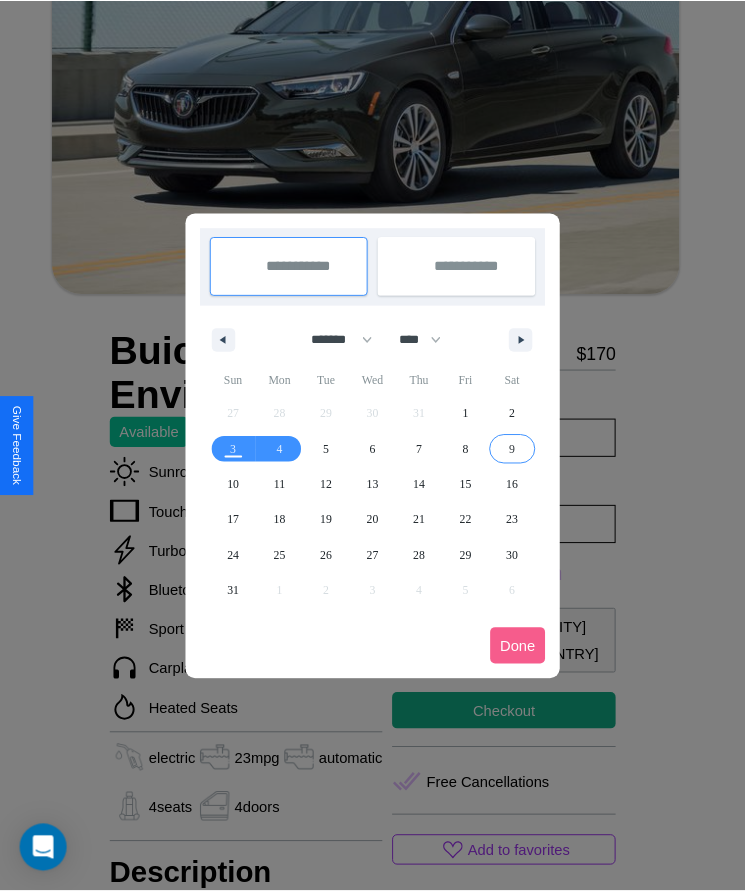 scroll, scrollTop: 0, scrollLeft: 0, axis: both 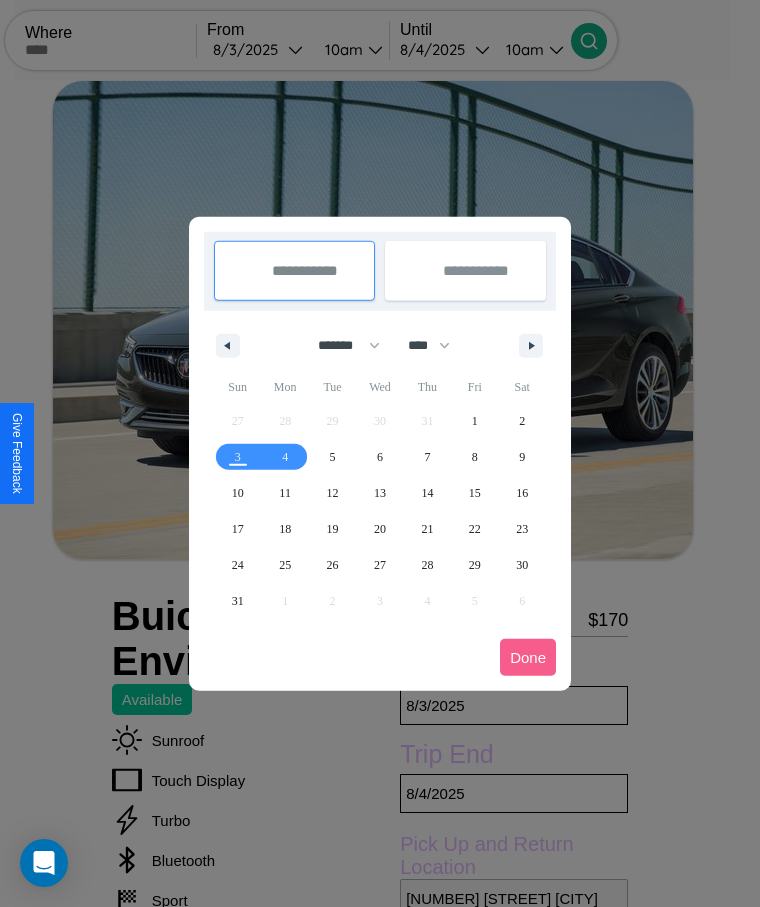 click at bounding box center [380, 453] 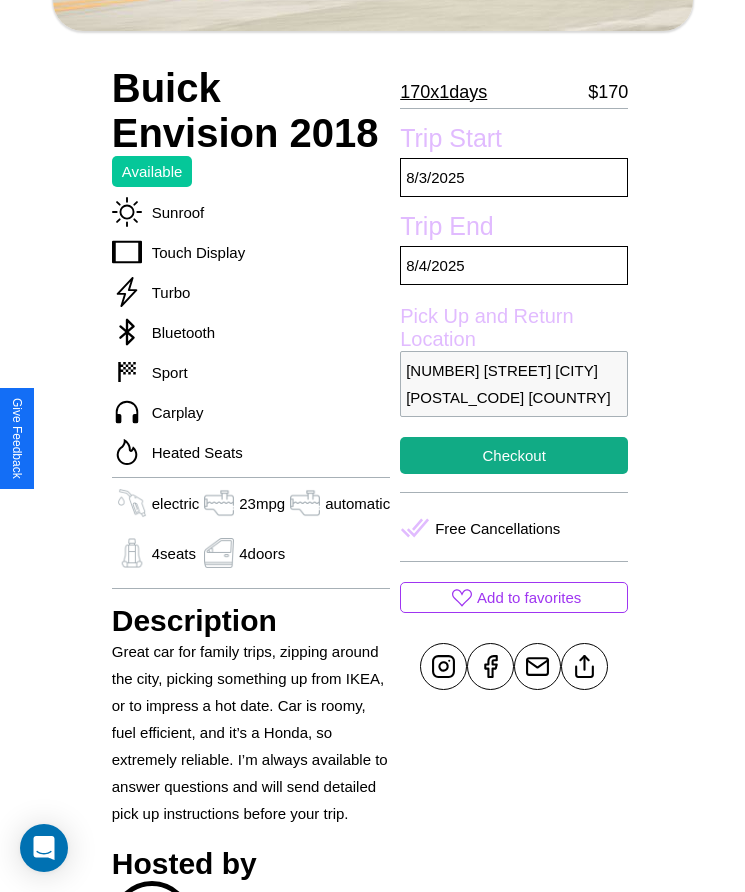 scroll, scrollTop: 538, scrollLeft: 0, axis: vertical 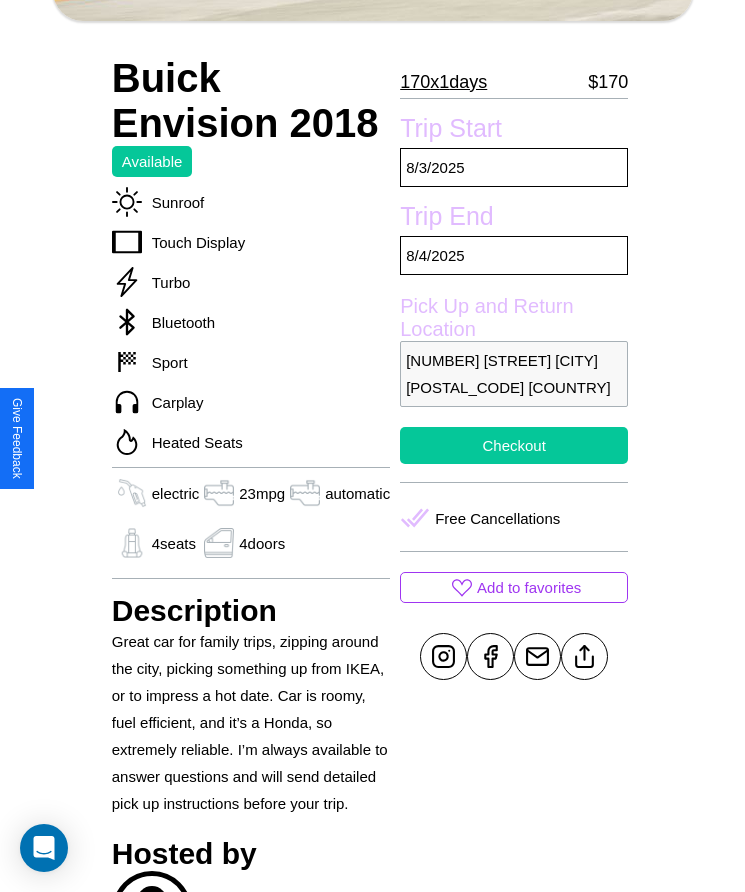 click on "Checkout" at bounding box center [514, 445] 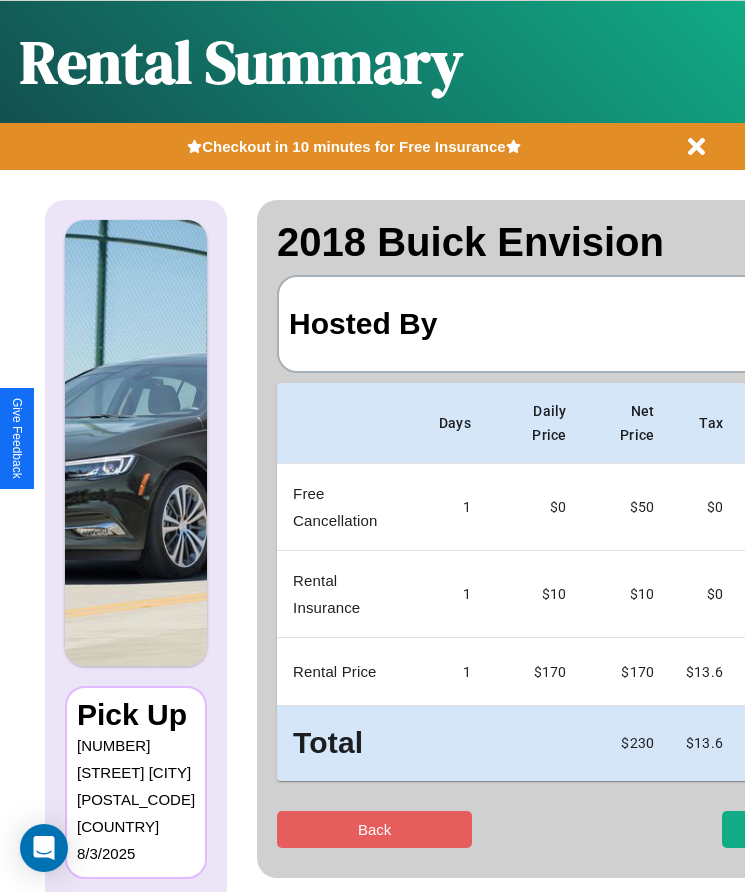 scroll, scrollTop: 0, scrollLeft: 118, axis: horizontal 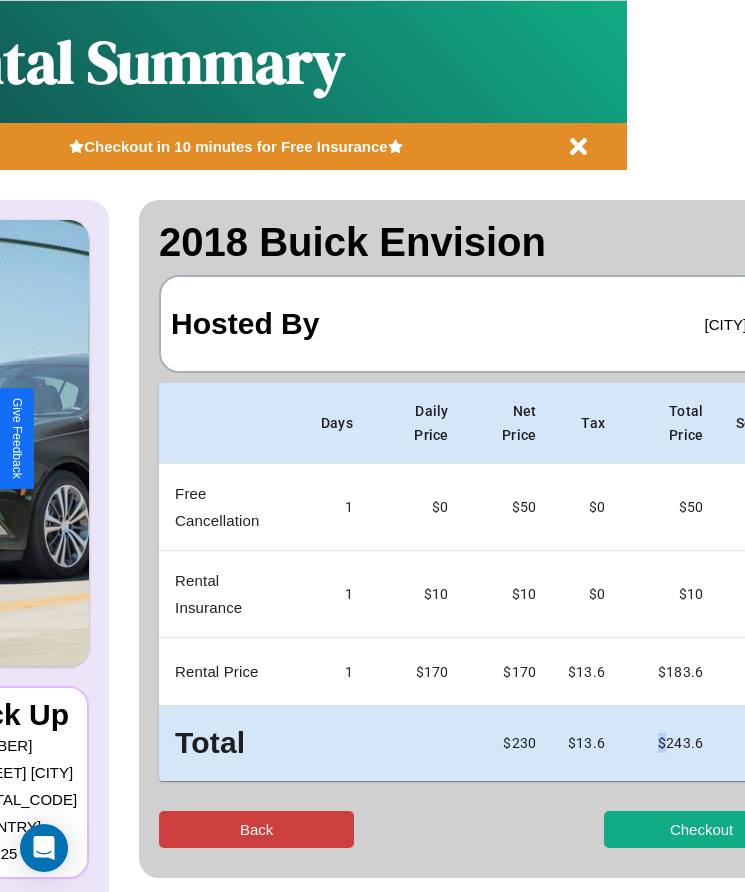 click on "Back" at bounding box center [256, 829] 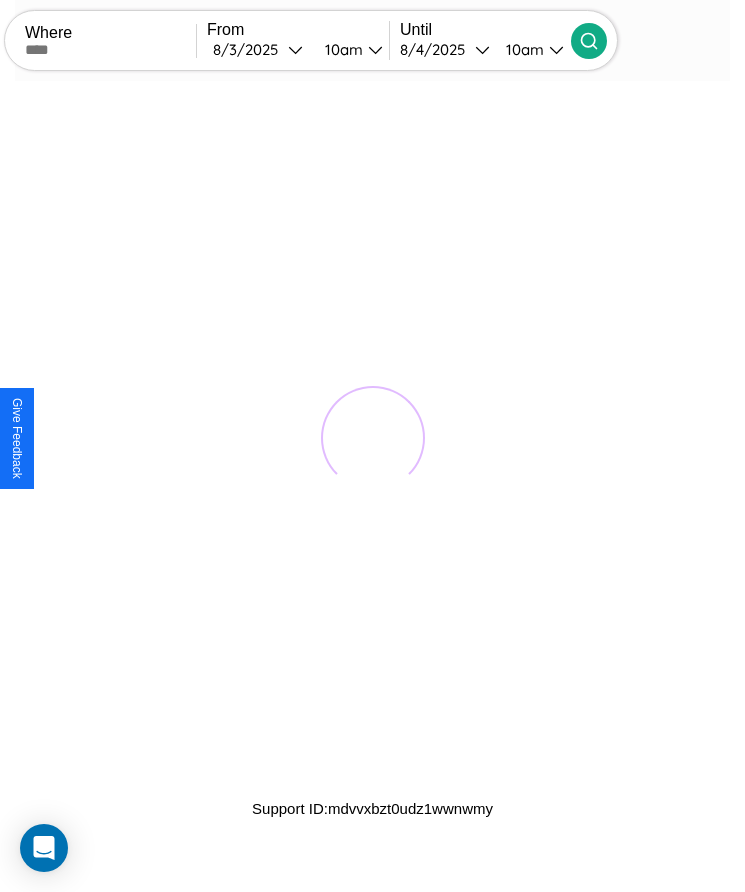 scroll, scrollTop: 0, scrollLeft: 0, axis: both 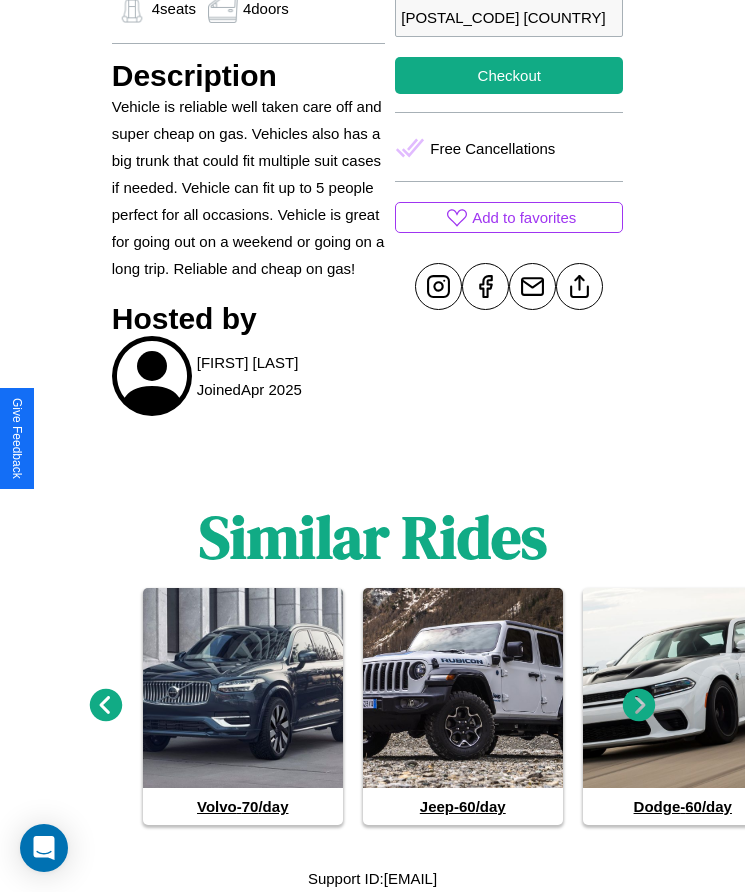 click 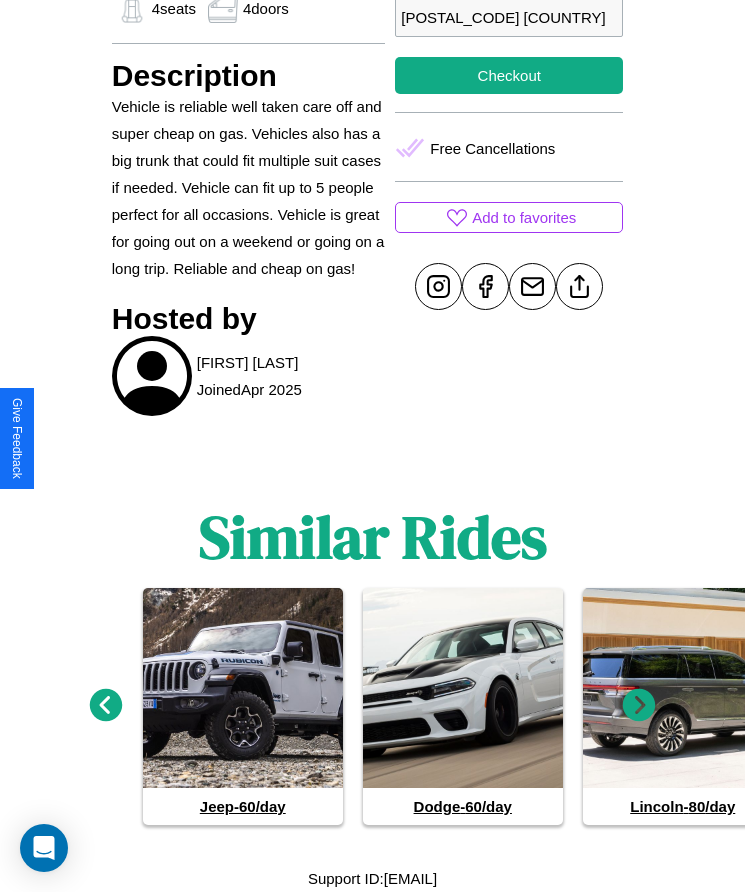 click 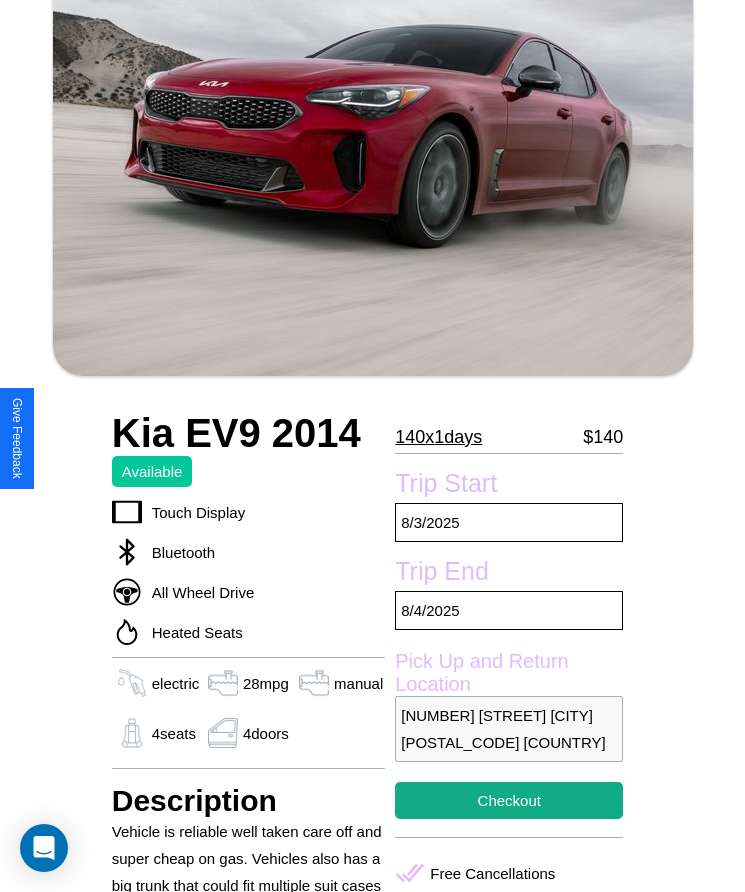 scroll, scrollTop: 176, scrollLeft: 0, axis: vertical 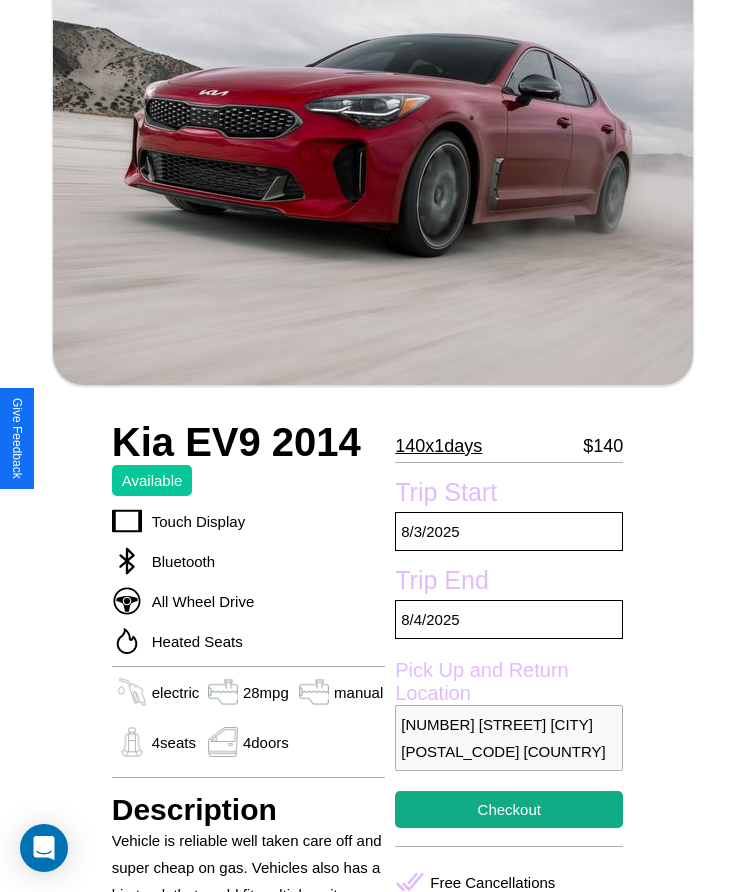 click on "140  x  1  days" at bounding box center [438, 446] 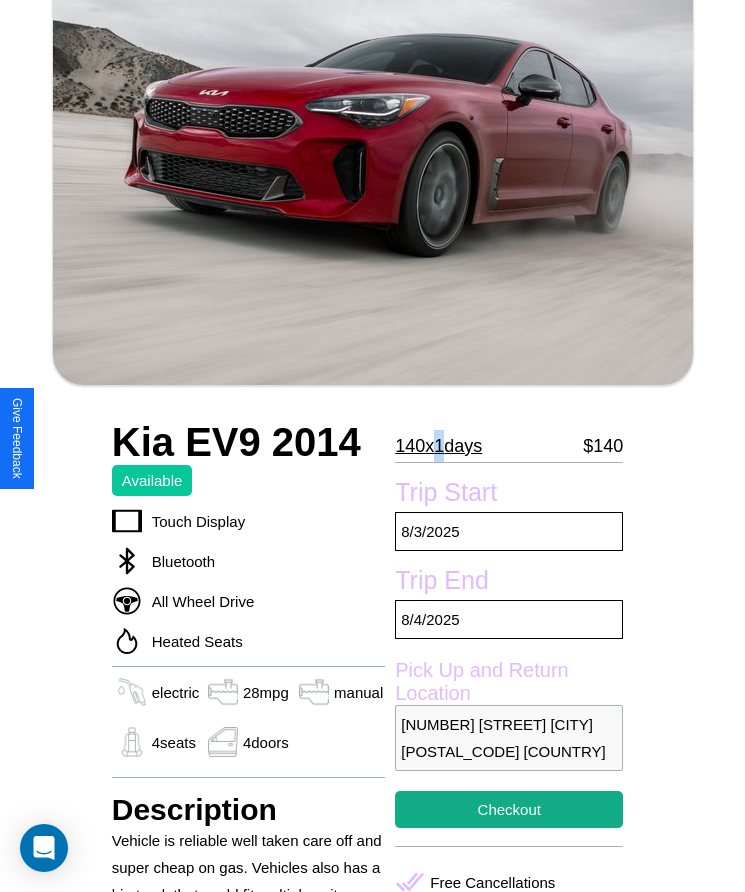 click on "140  x  1  days" at bounding box center (438, 446) 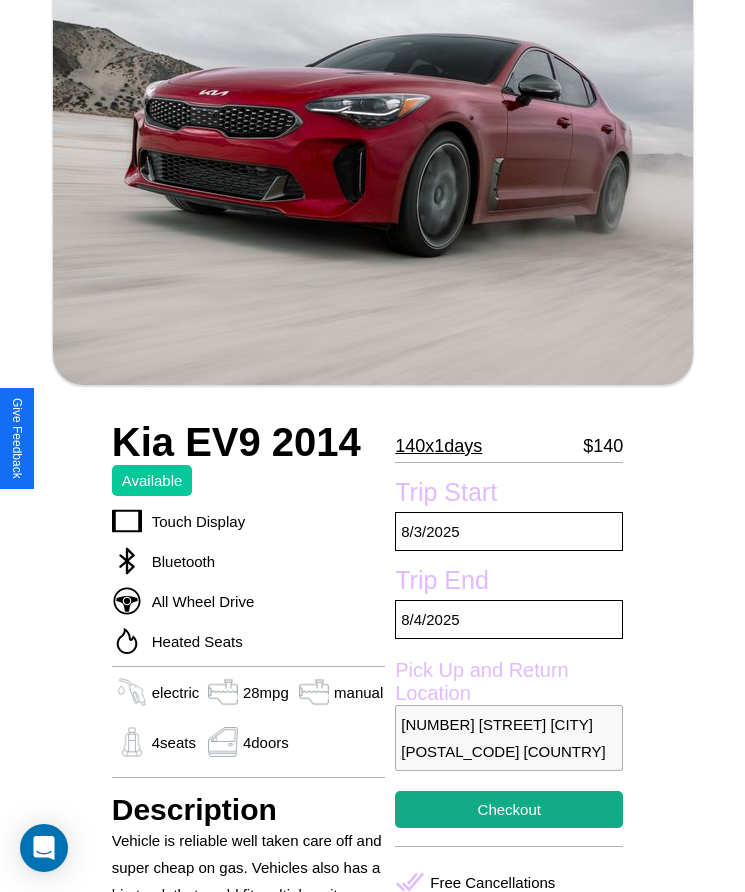 click on "140  x  1  days" at bounding box center [438, 446] 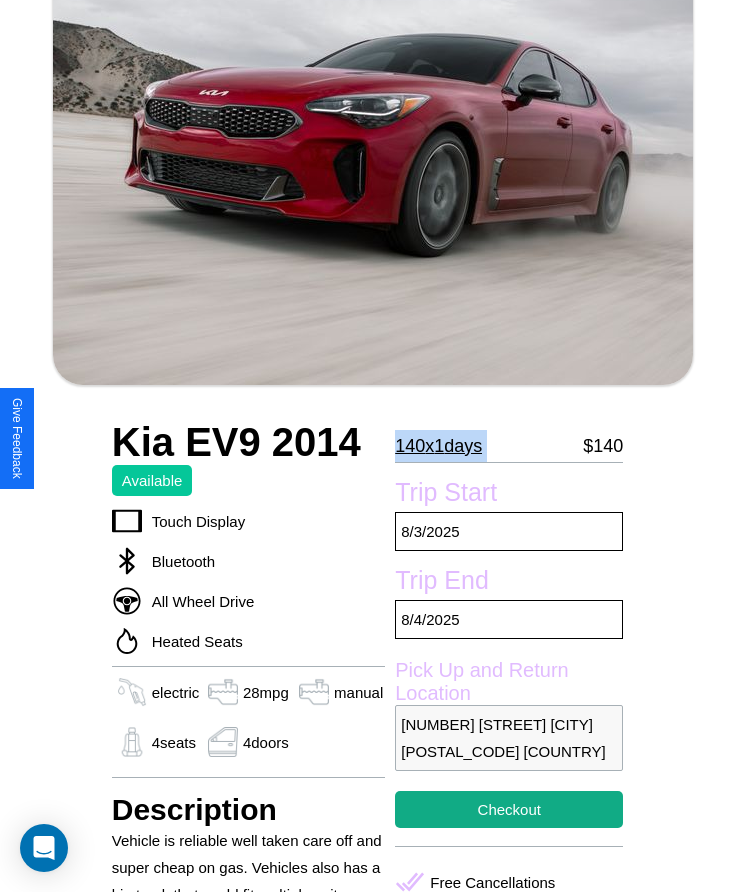 click on "140  x  1  days" at bounding box center [438, 446] 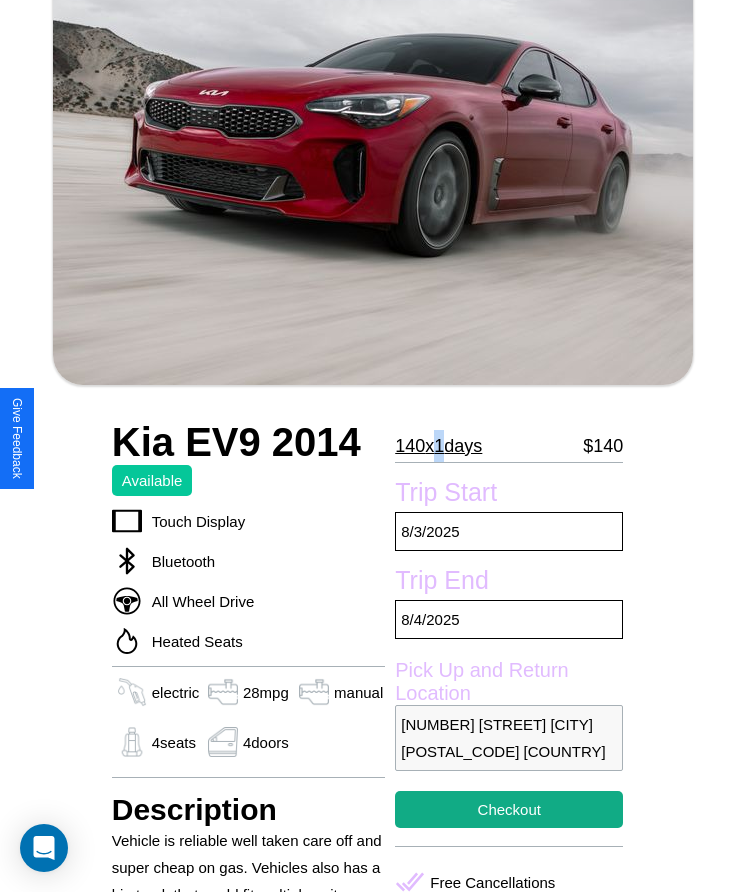 click on "140  x  1  days" at bounding box center [438, 446] 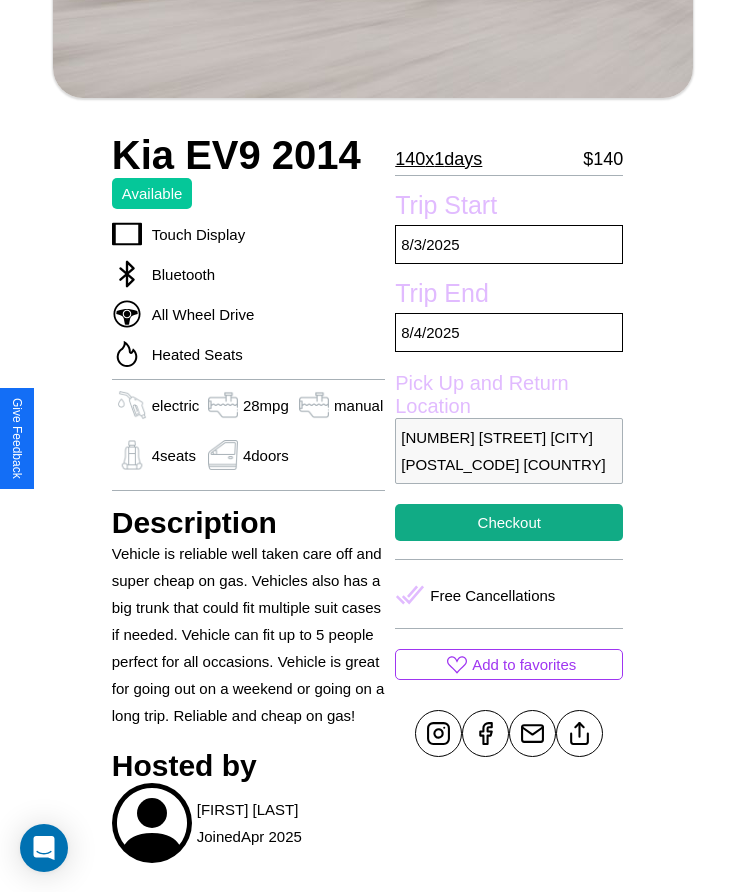scroll, scrollTop: 540, scrollLeft: 0, axis: vertical 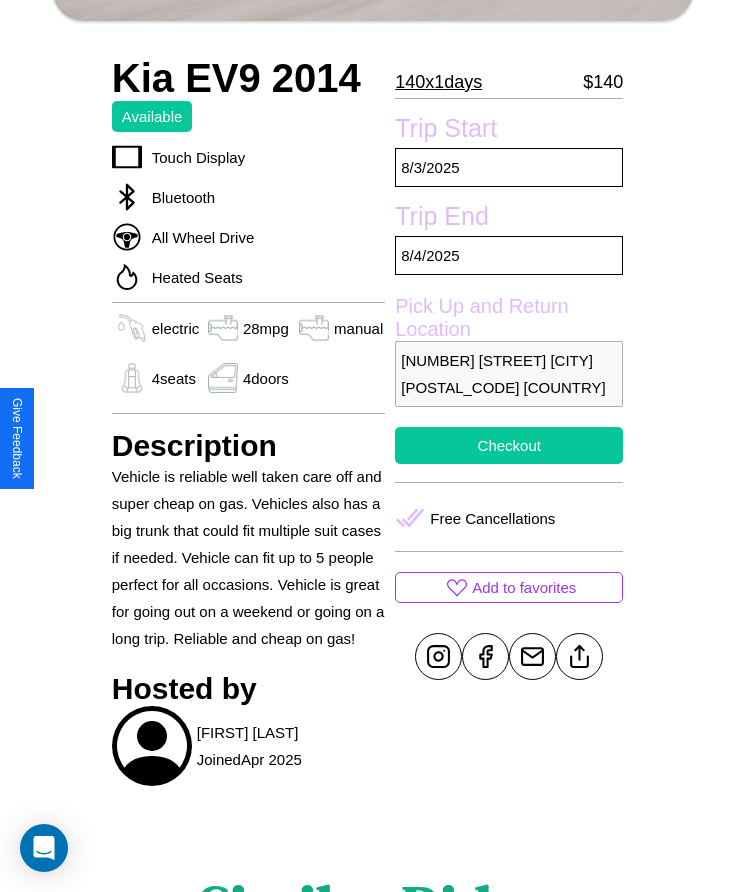 click on "Checkout" at bounding box center [509, 445] 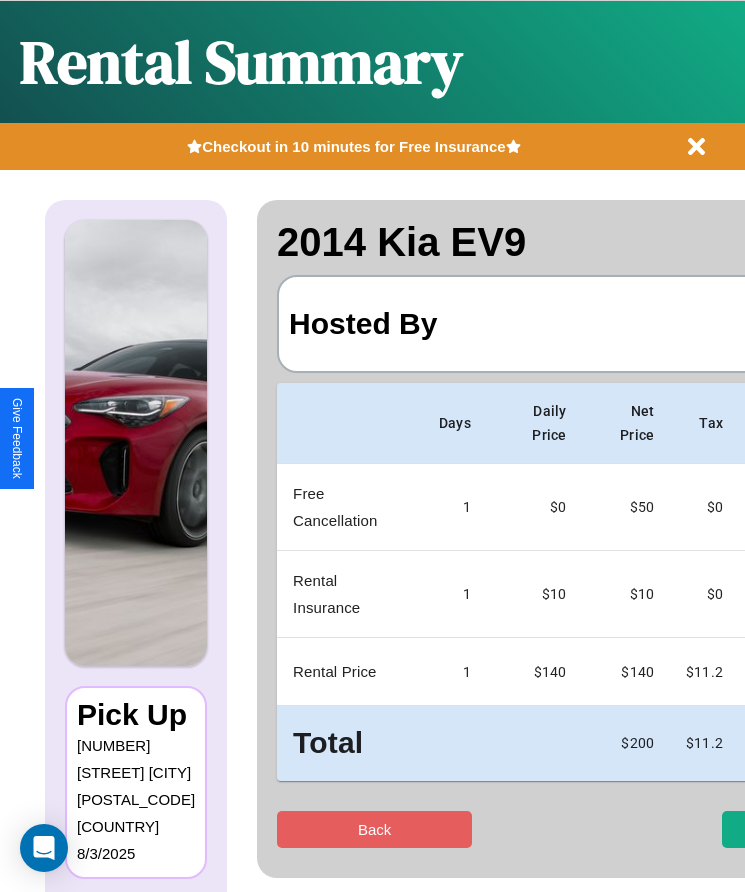 scroll, scrollTop: 0, scrollLeft: 118, axis: horizontal 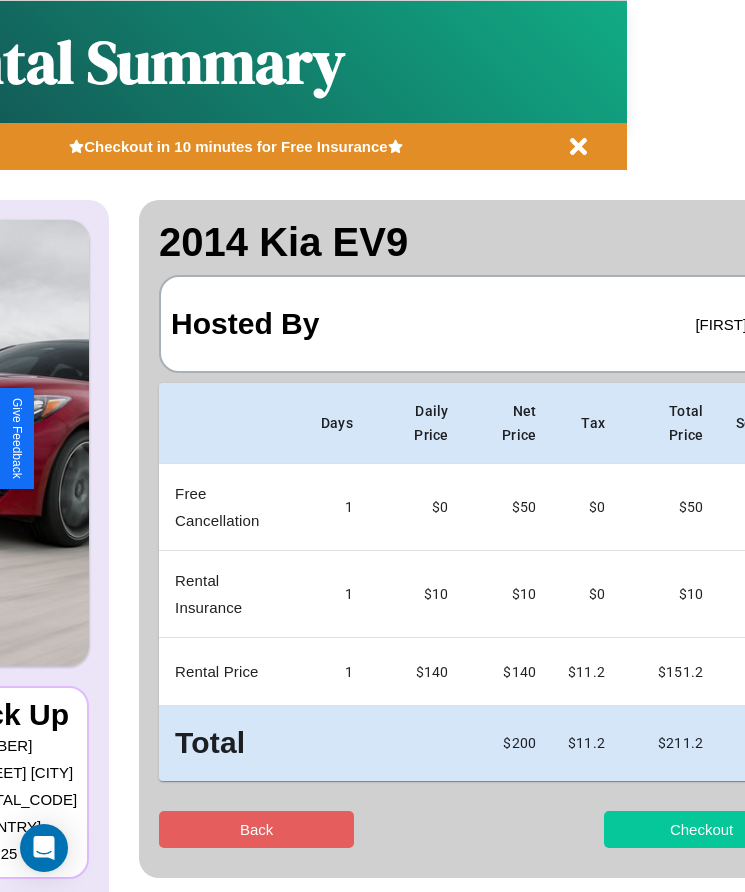 click on "Checkout" at bounding box center (701, 829) 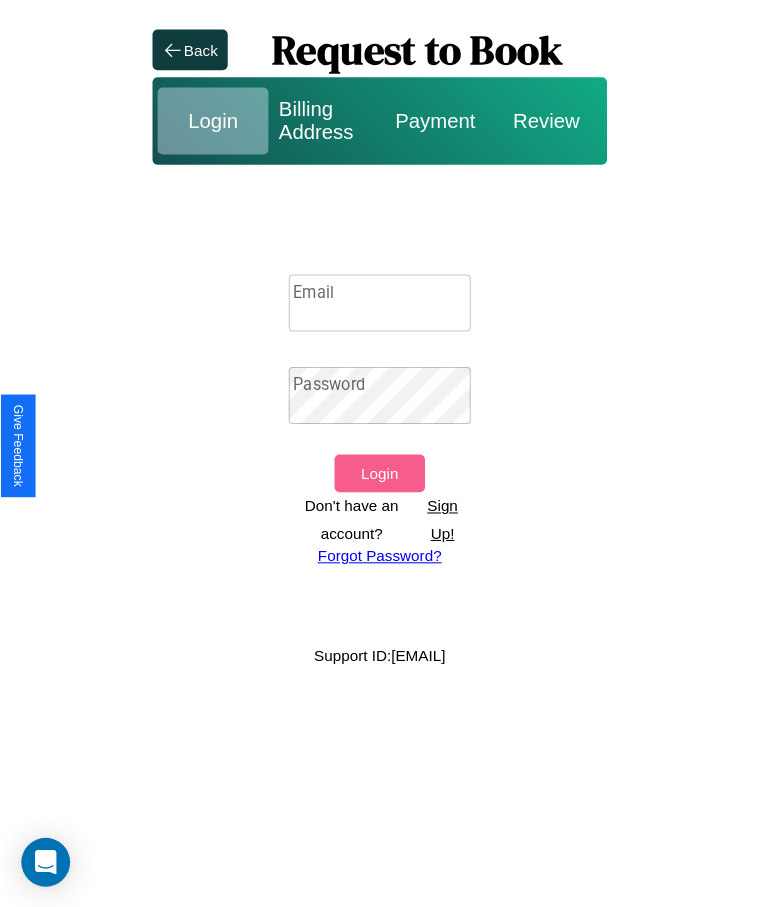scroll, scrollTop: 0, scrollLeft: 0, axis: both 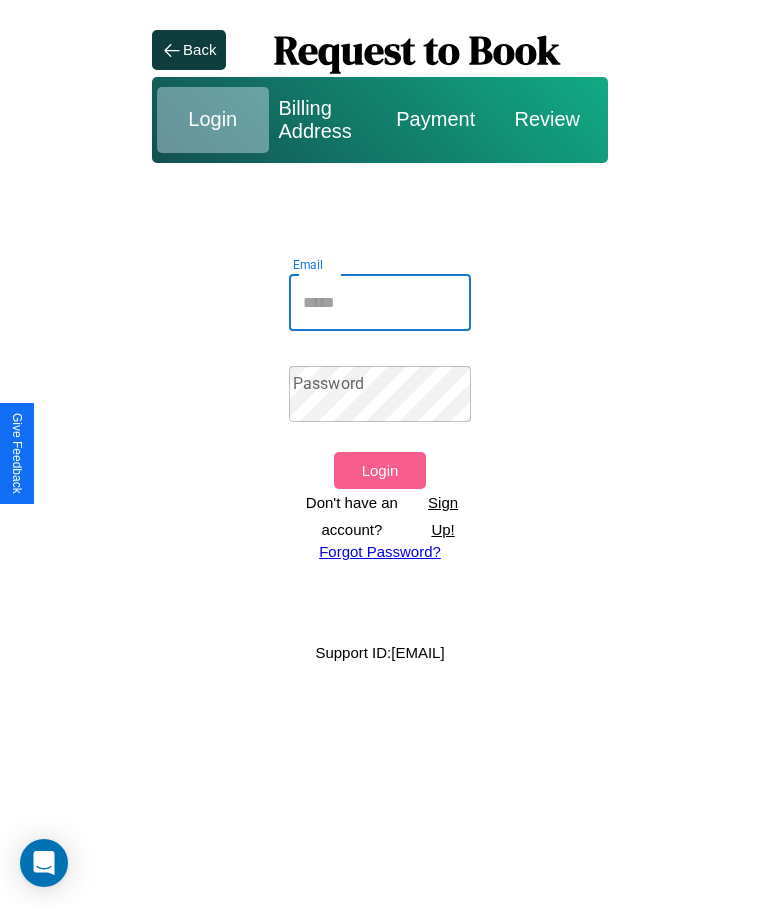 click on "Email" at bounding box center (380, 303) 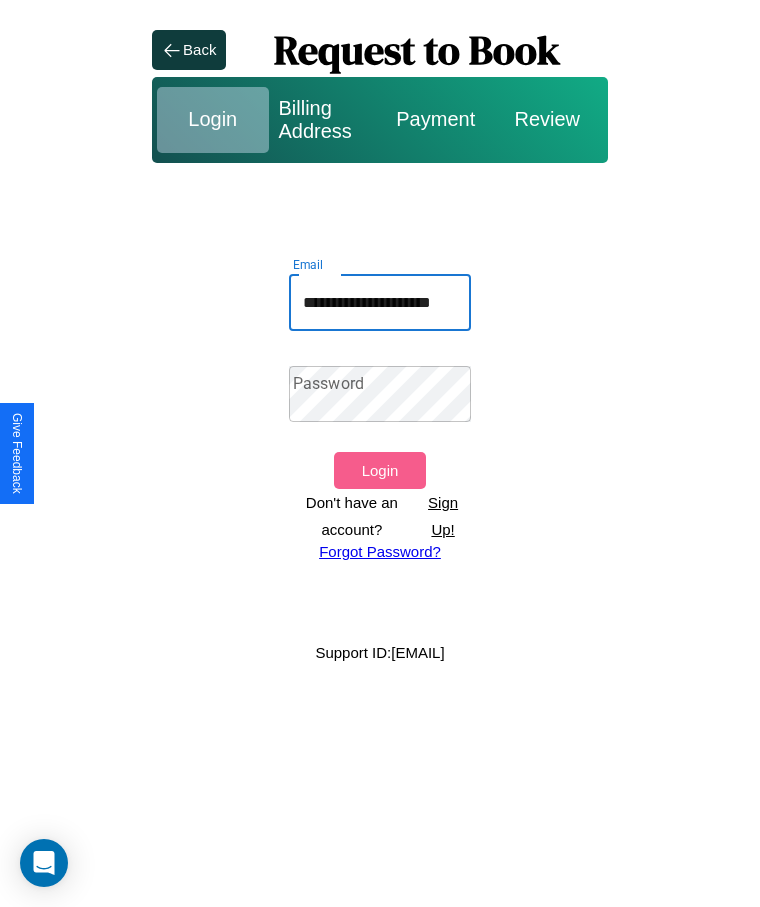 scroll, scrollTop: 0, scrollLeft: 20, axis: horizontal 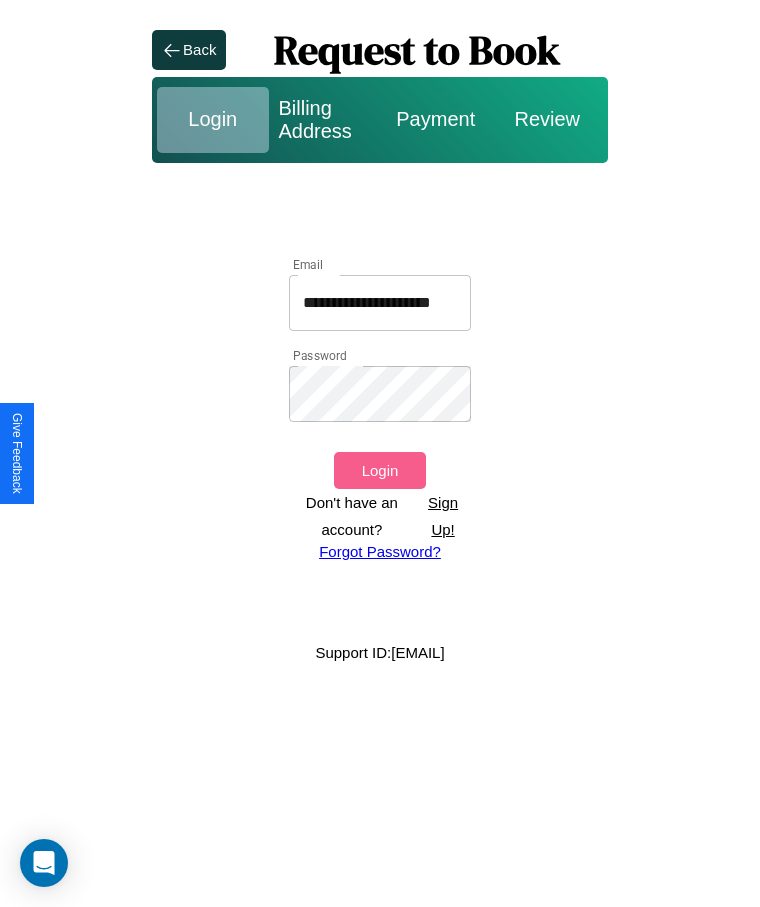 click on "Login" at bounding box center (379, 470) 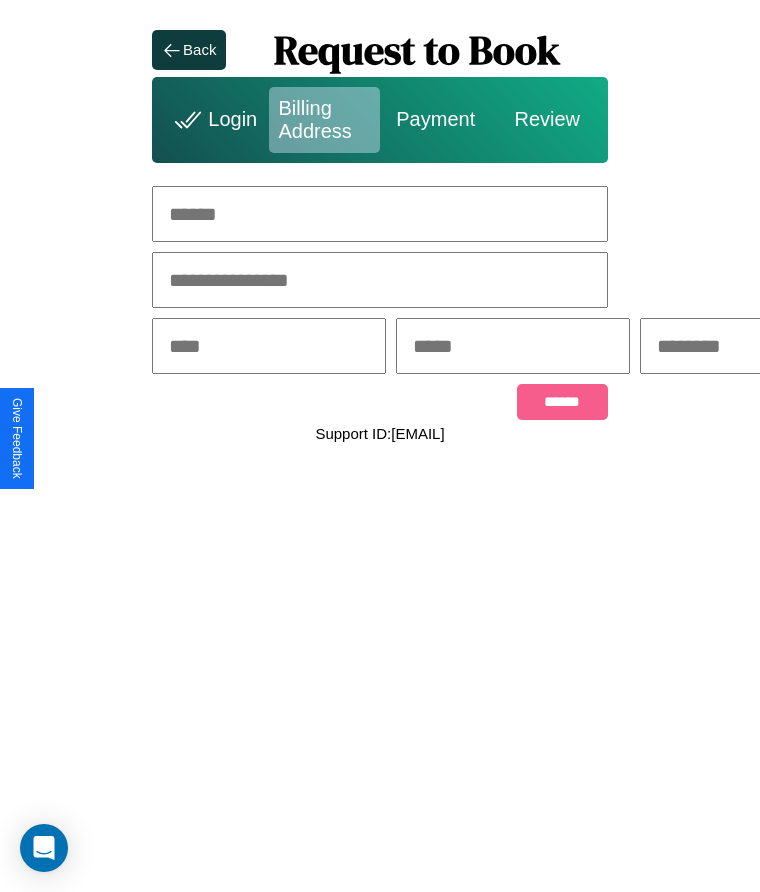 click at bounding box center [380, 214] 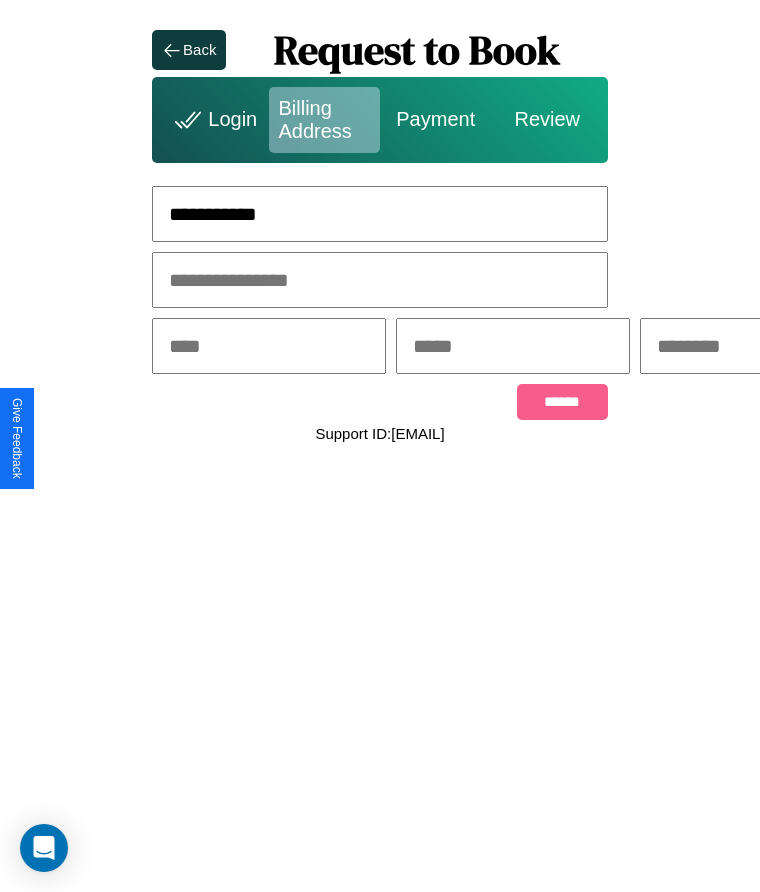 type on "**********" 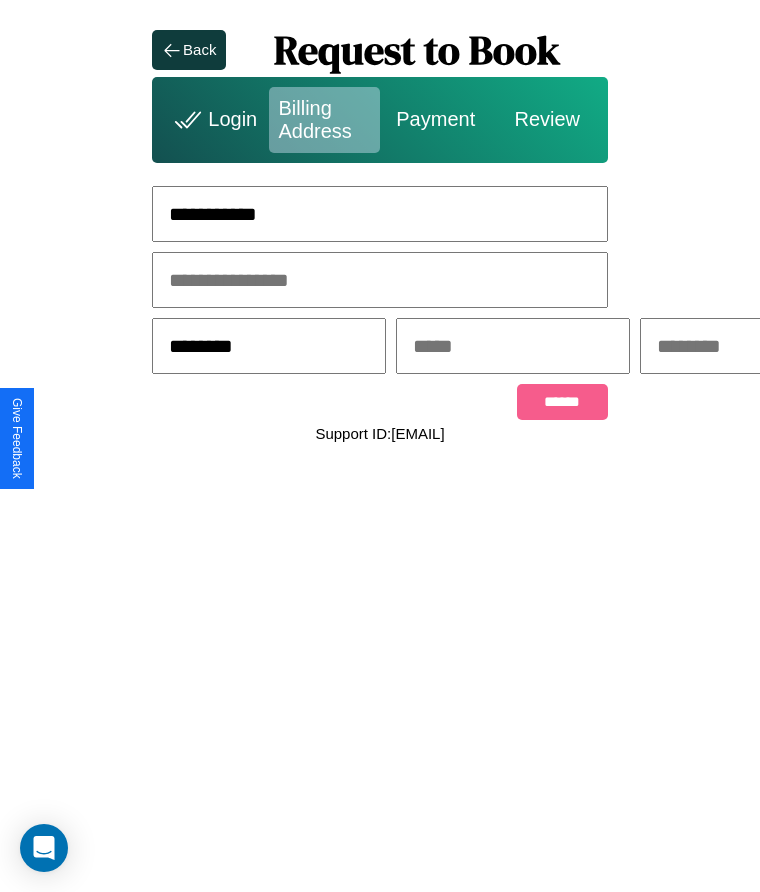 type on "********" 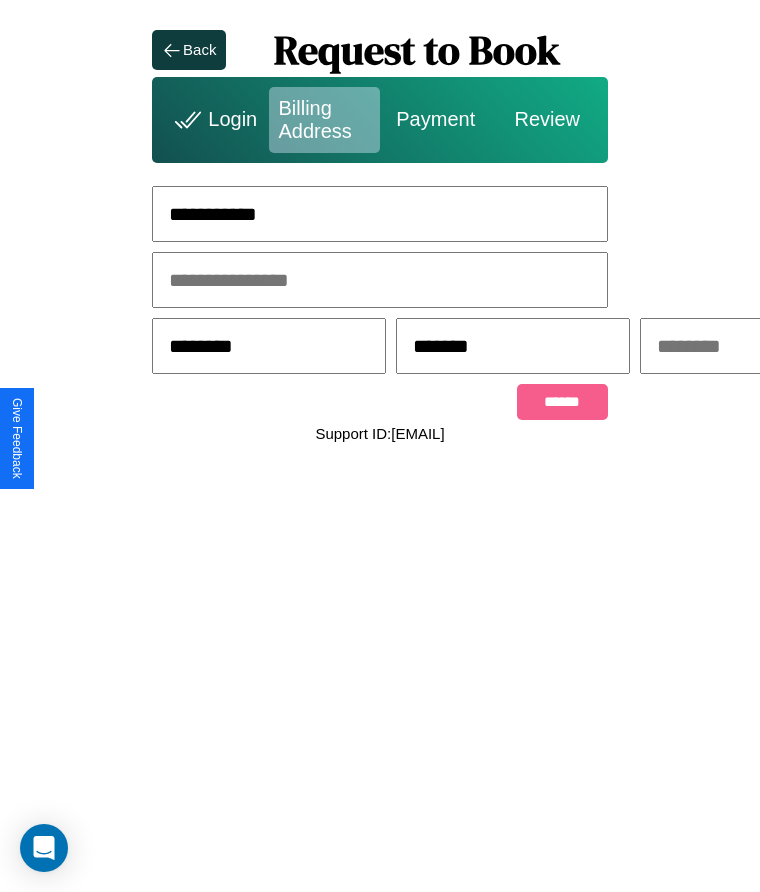 scroll, scrollTop: 0, scrollLeft: 309, axis: horizontal 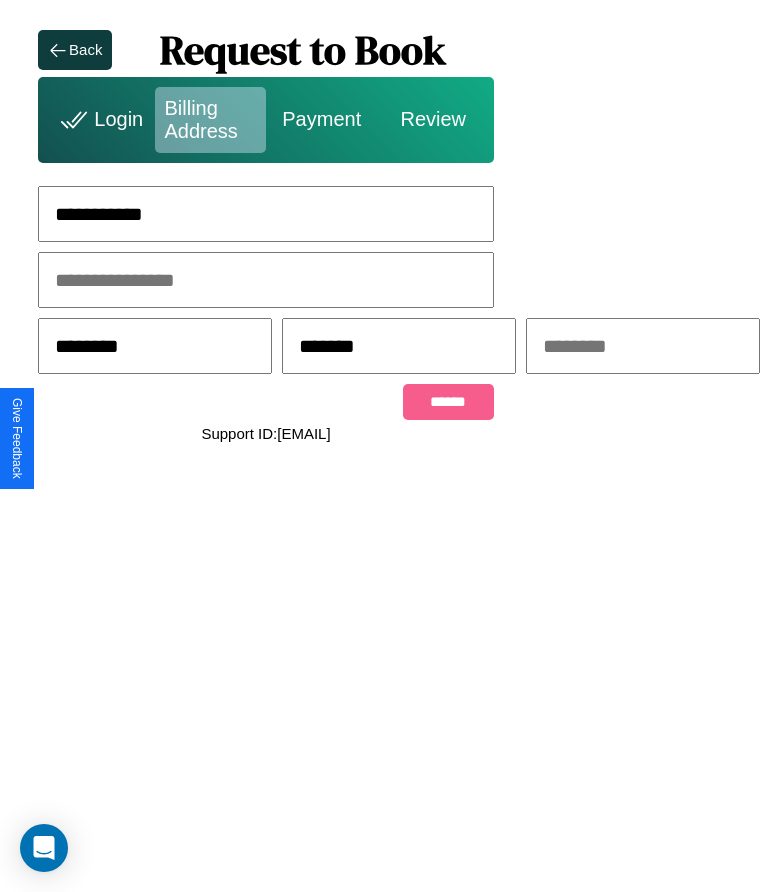 type on "*******" 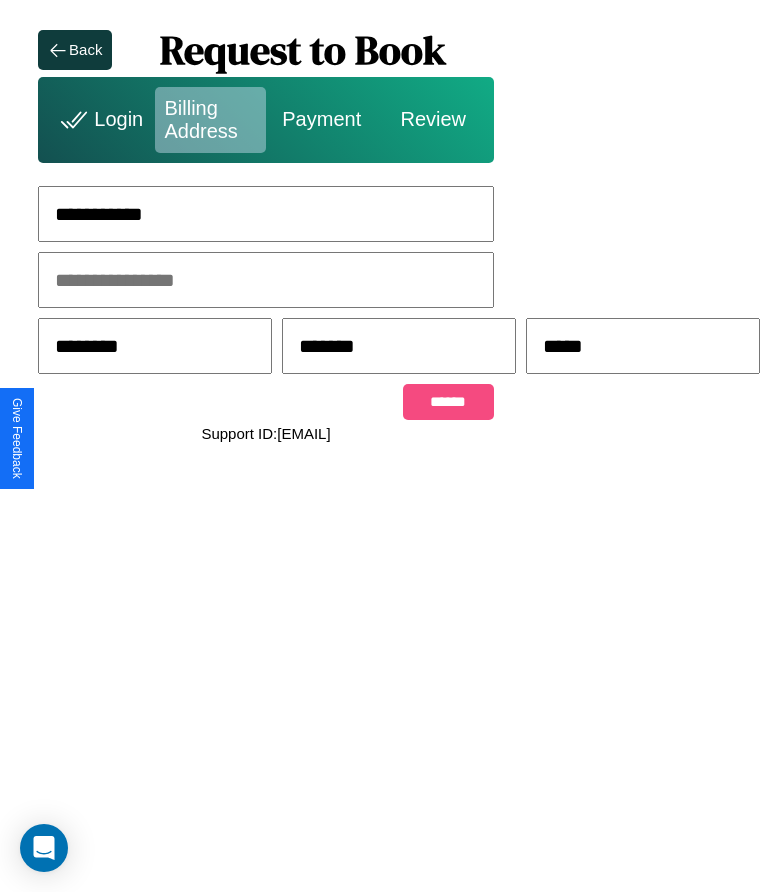 type on "*****" 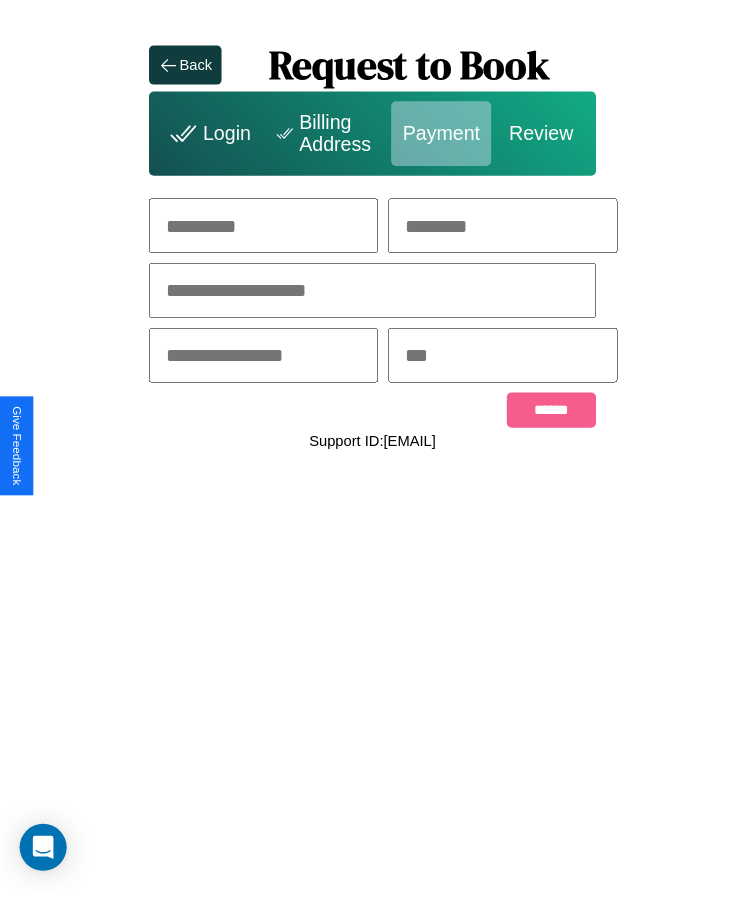 scroll, scrollTop: 0, scrollLeft: 0, axis: both 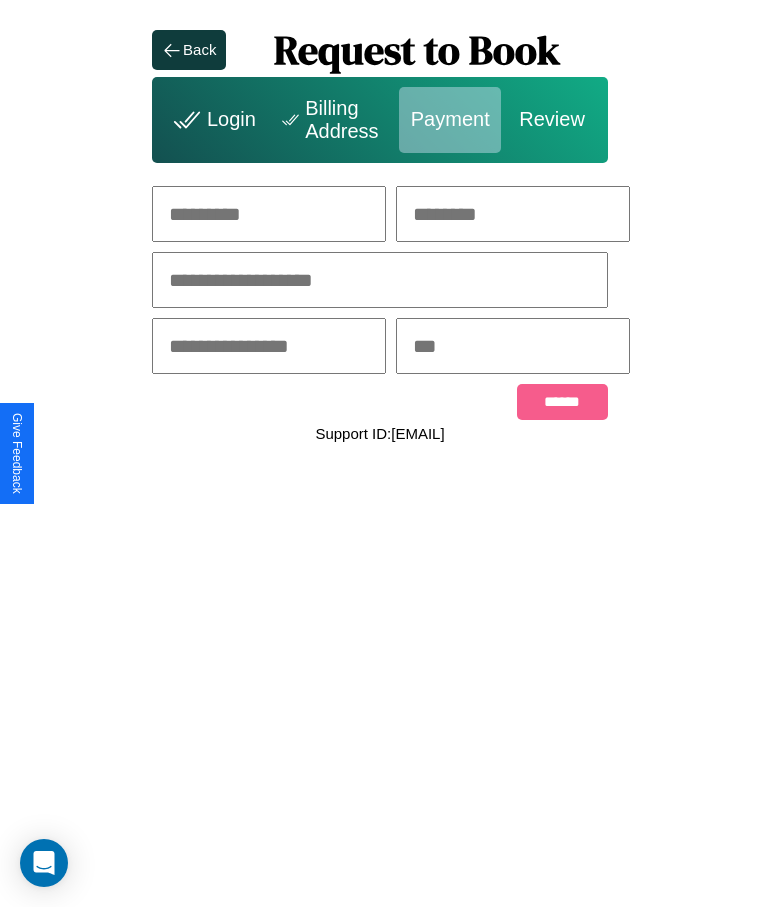 click at bounding box center [269, 214] 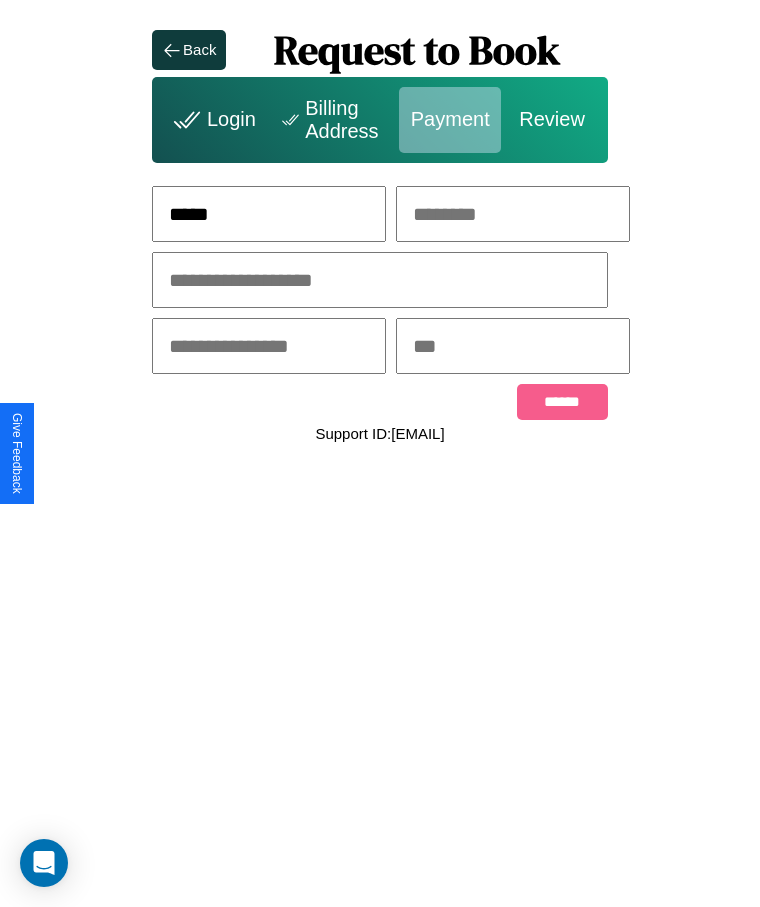 type on "*****" 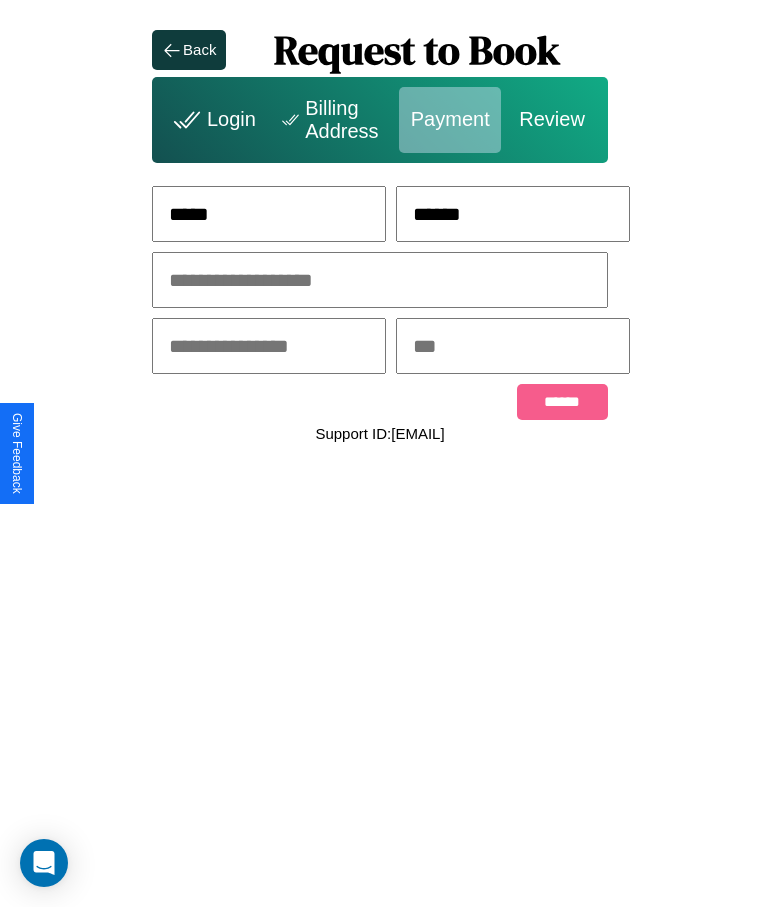 type on "******" 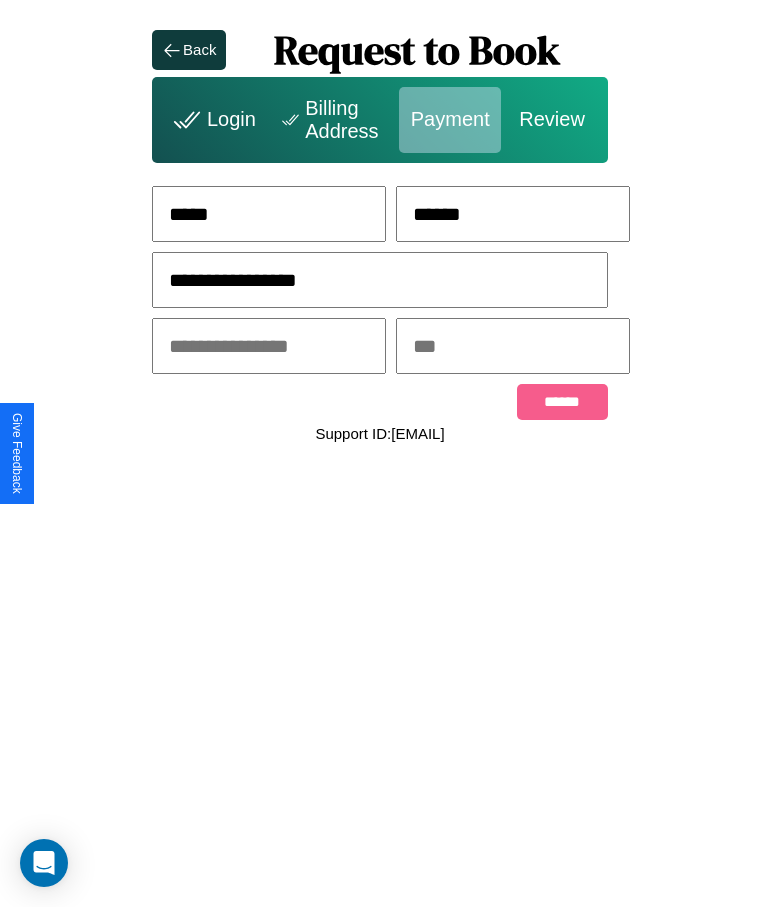 type on "**********" 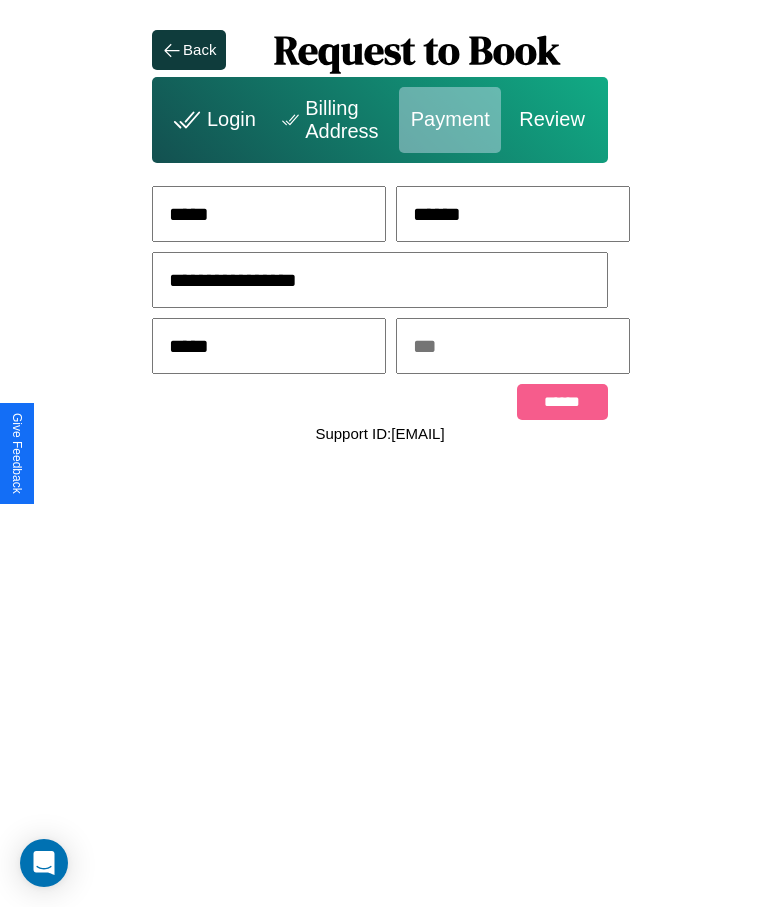 type on "*****" 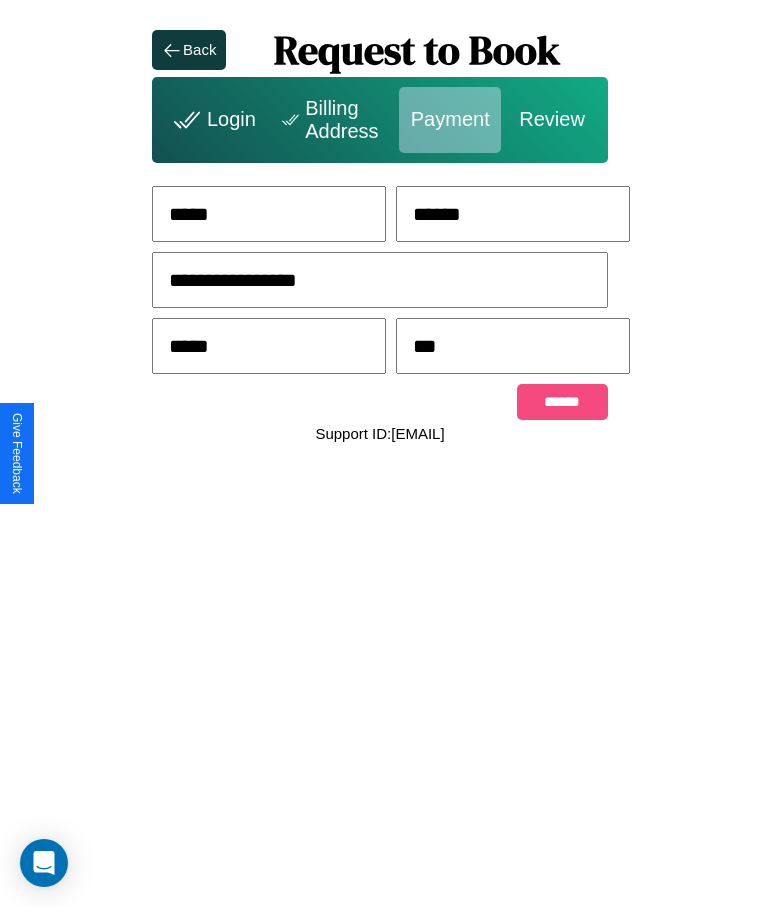 type on "***" 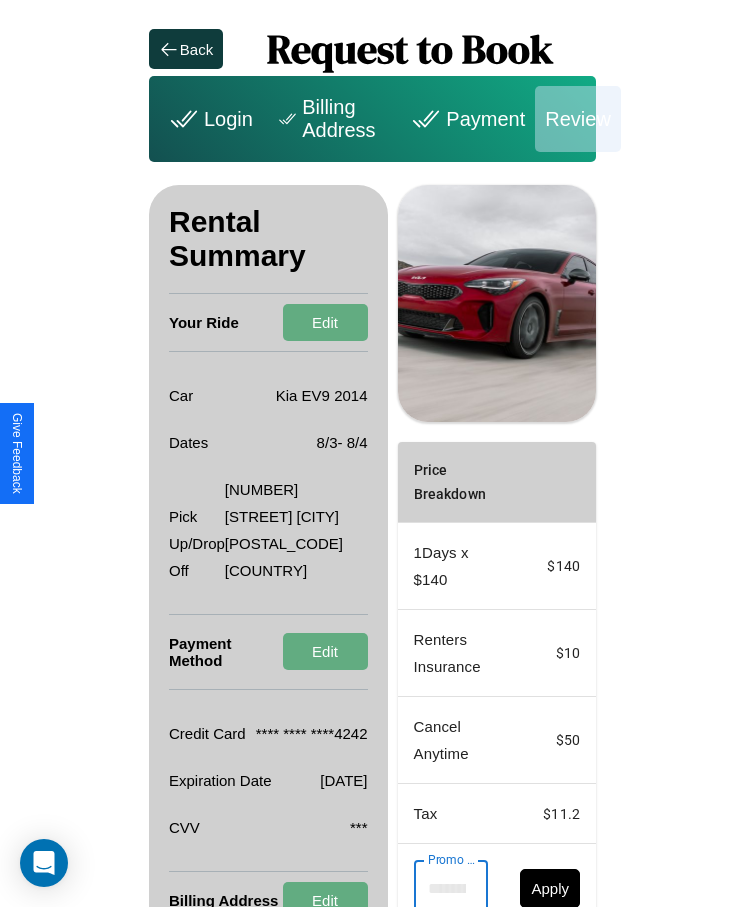 click on "Promo Code" at bounding box center (440, 888) 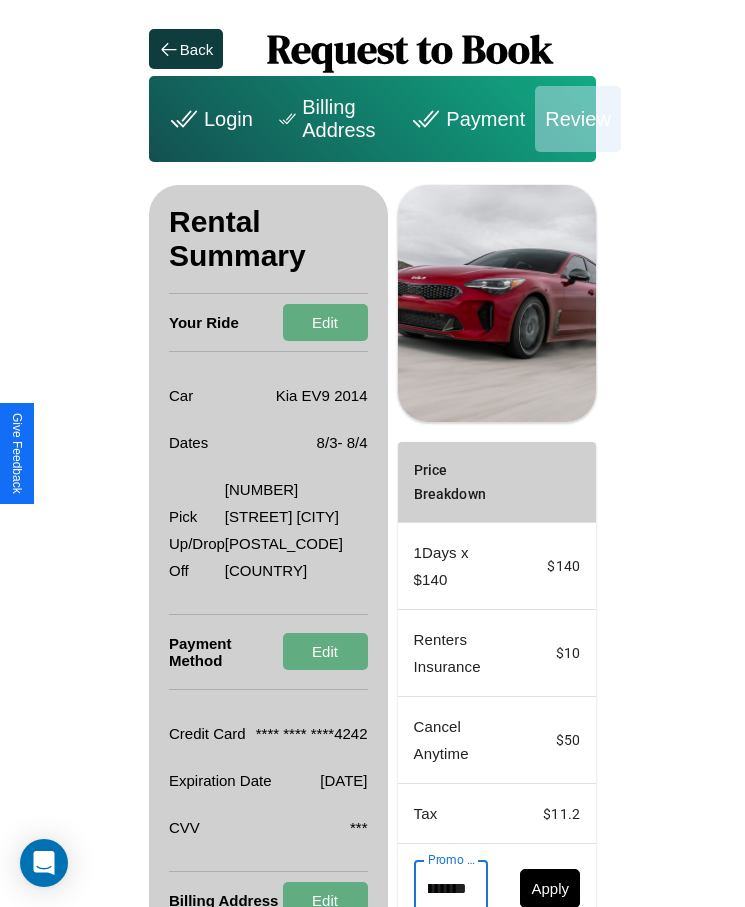 scroll, scrollTop: 0, scrollLeft: 67, axis: horizontal 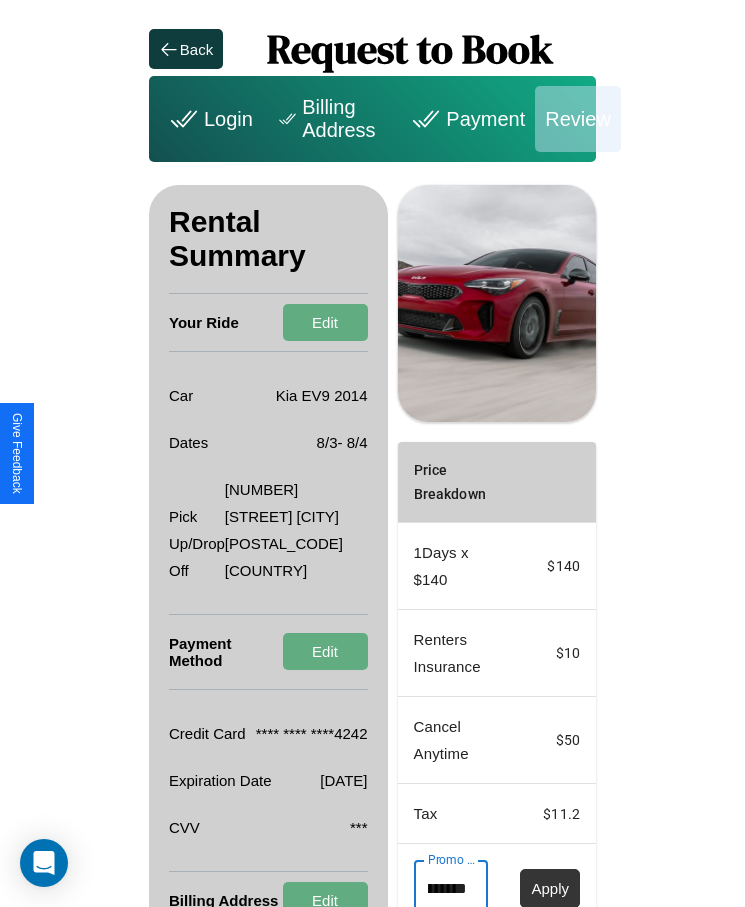 type on "**********" 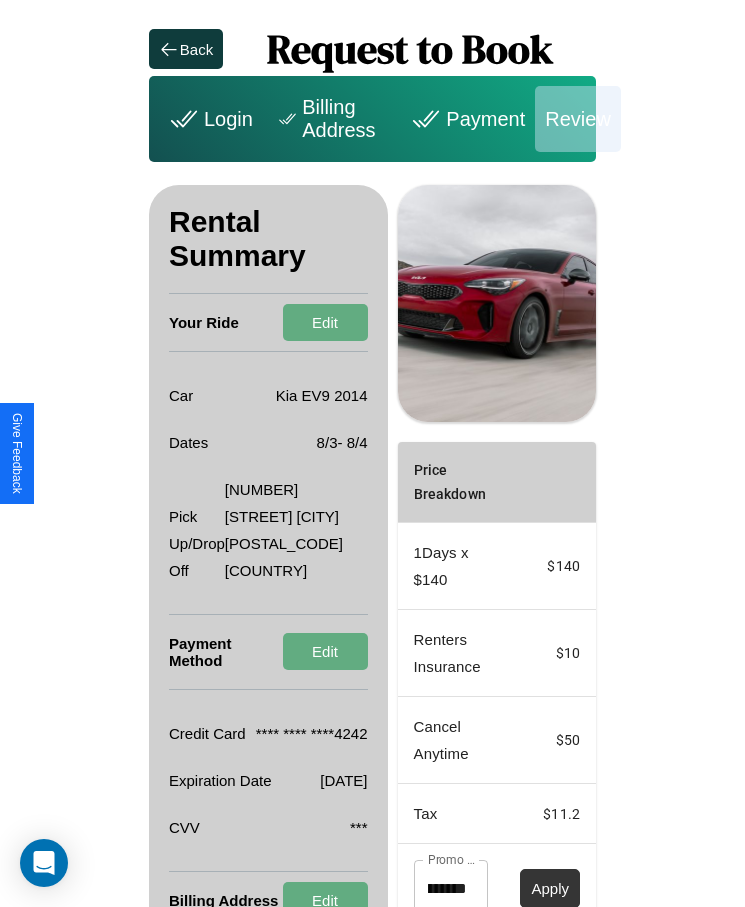 scroll, scrollTop: 0, scrollLeft: 0, axis: both 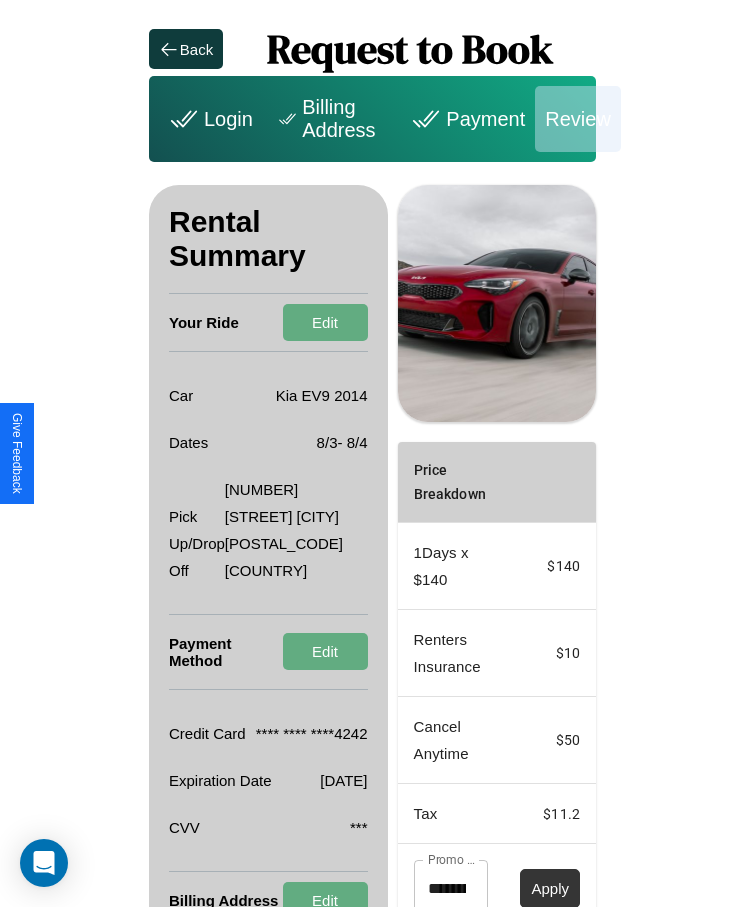 click on "Apply" at bounding box center (550, 888) 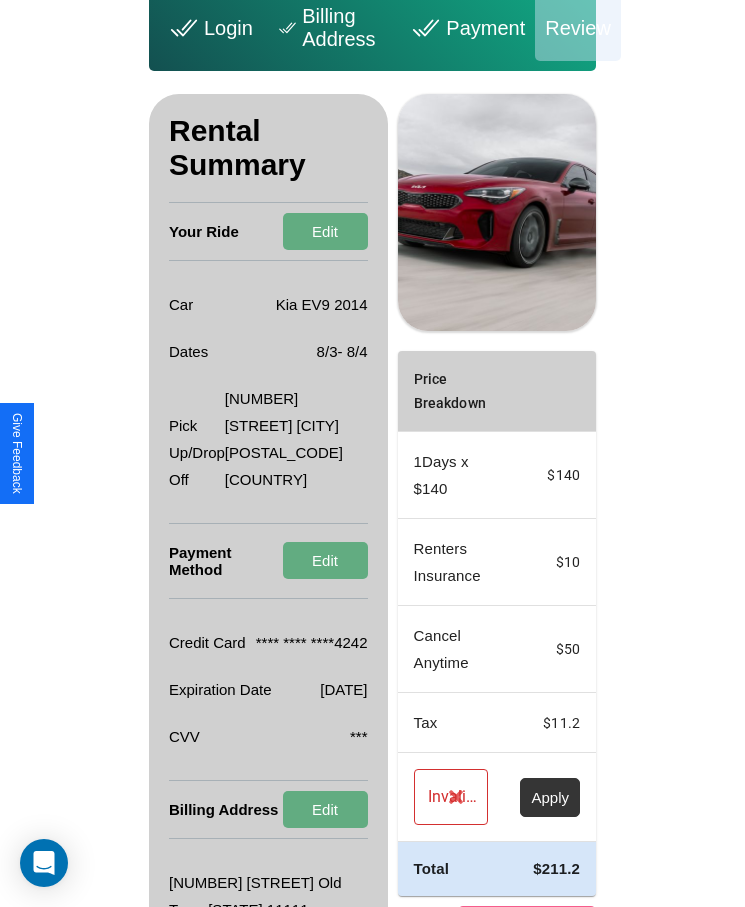 scroll, scrollTop: 137, scrollLeft: 0, axis: vertical 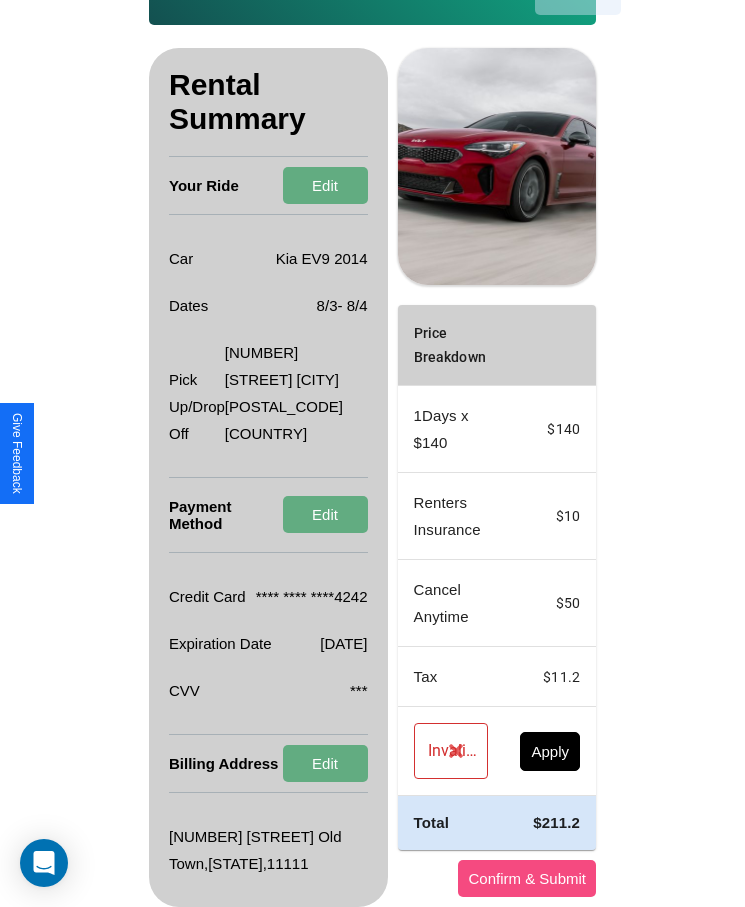 click on "Confirm & Submit" at bounding box center (527, 878) 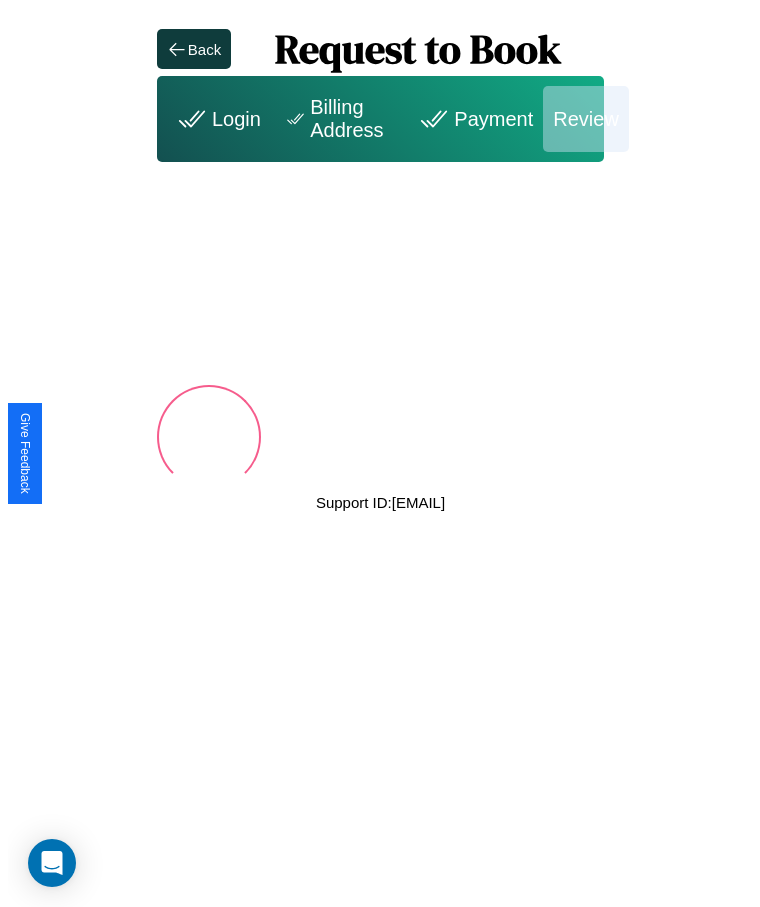 scroll, scrollTop: 0, scrollLeft: 0, axis: both 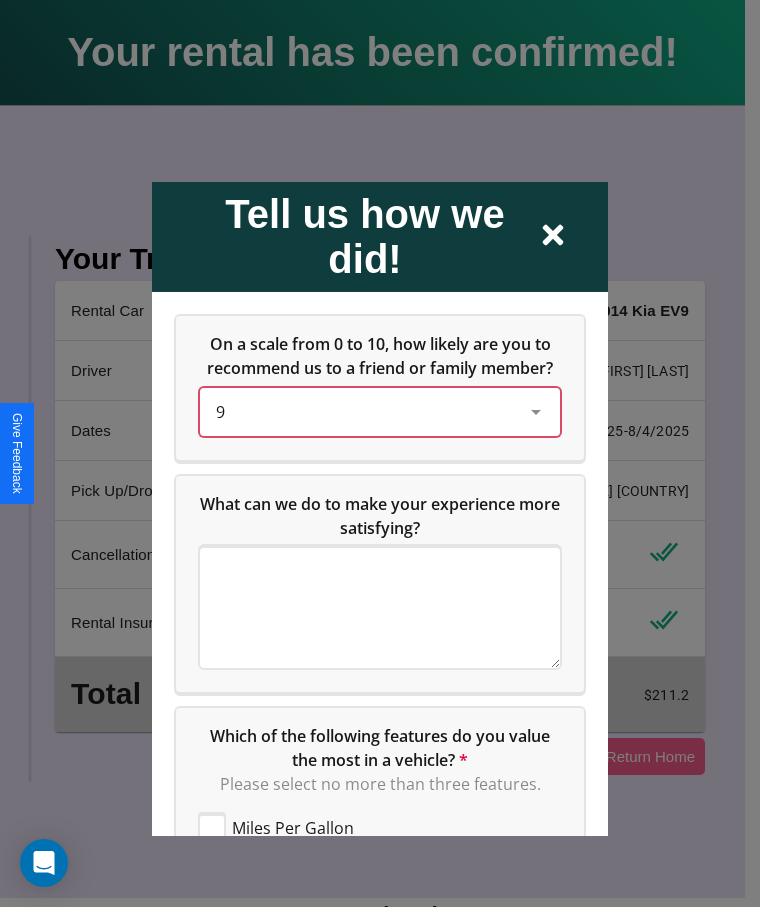 click on "9" at bounding box center (364, 411) 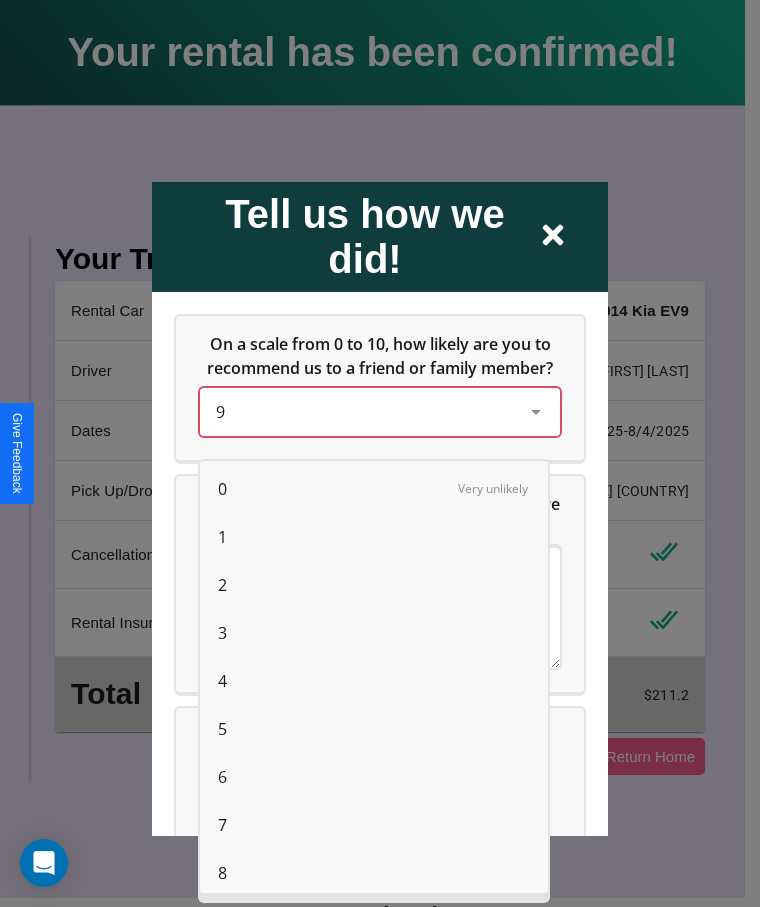 scroll, scrollTop: 56, scrollLeft: 0, axis: vertical 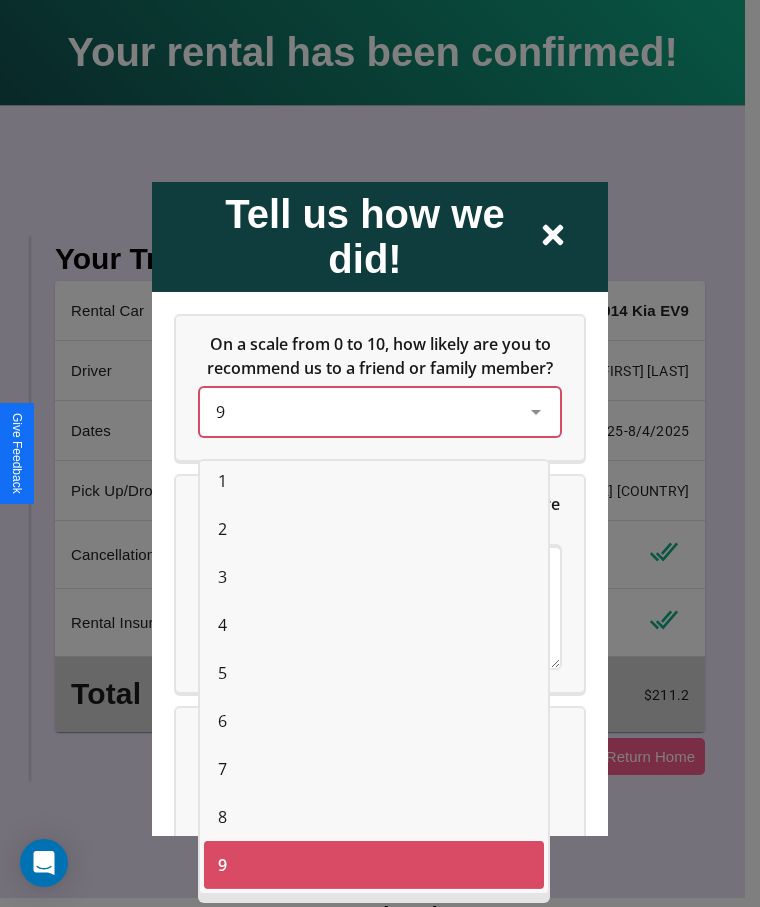 click on "6" at bounding box center (222, 721) 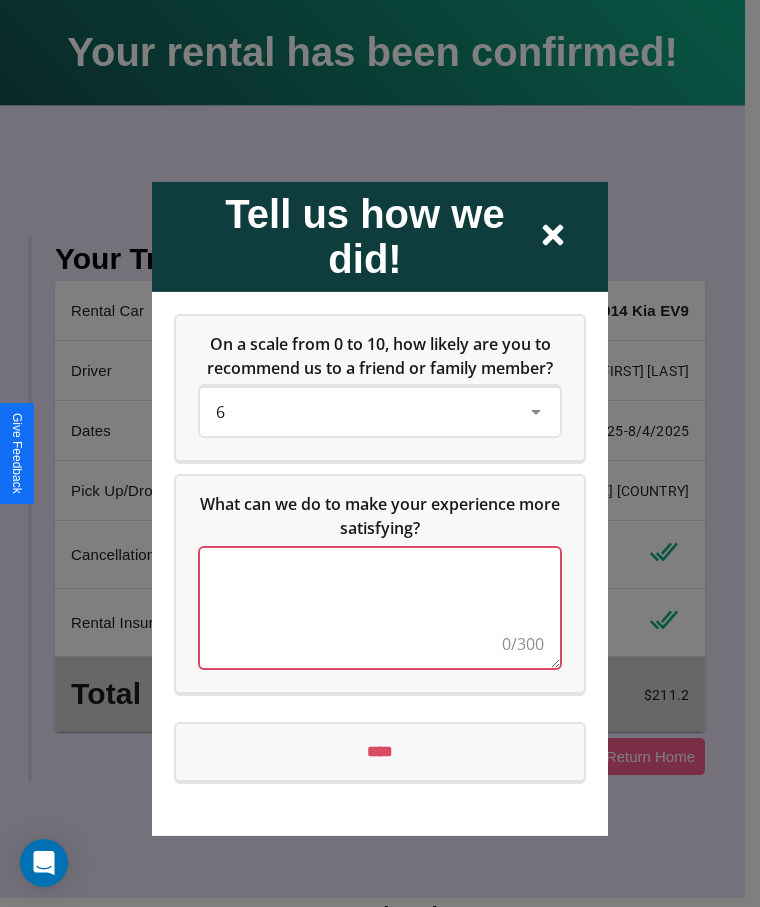 click at bounding box center [380, 607] 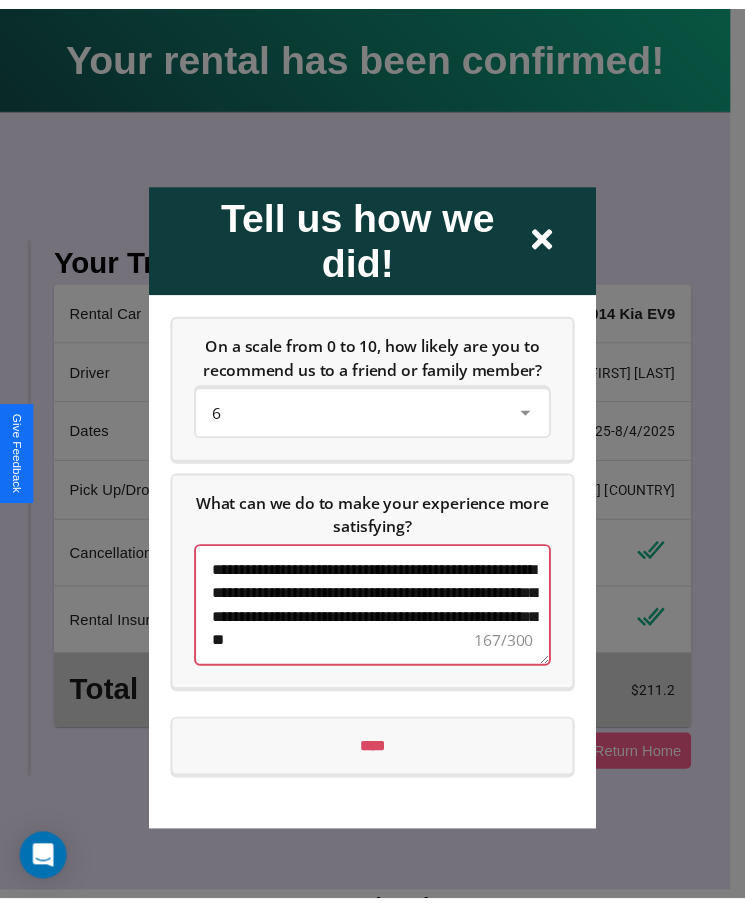 scroll, scrollTop: 12, scrollLeft: 0, axis: vertical 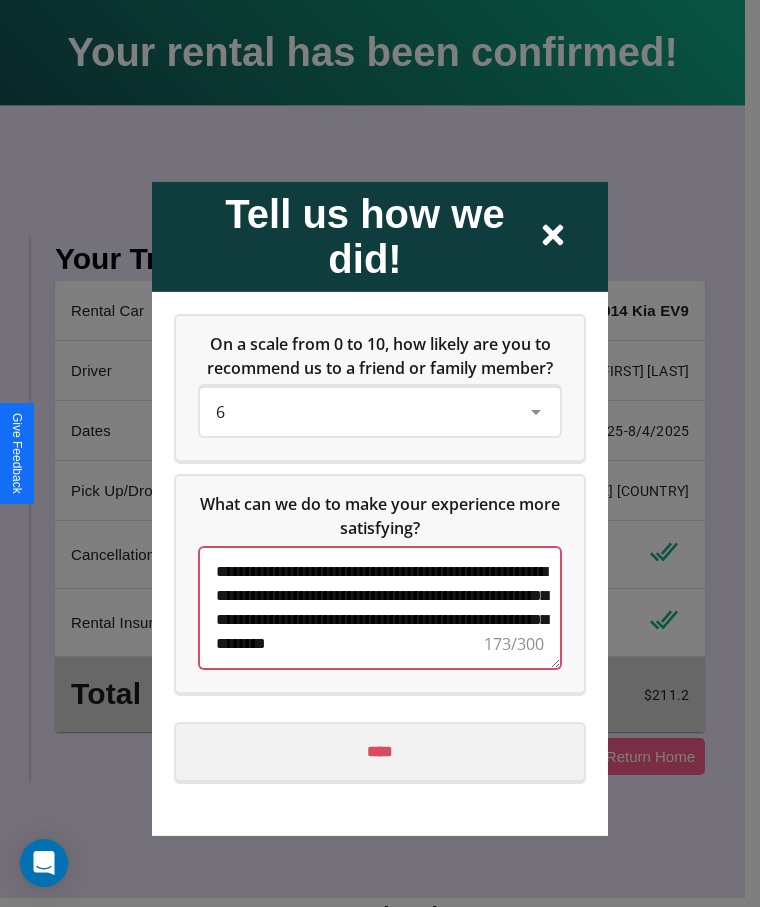 type on "**********" 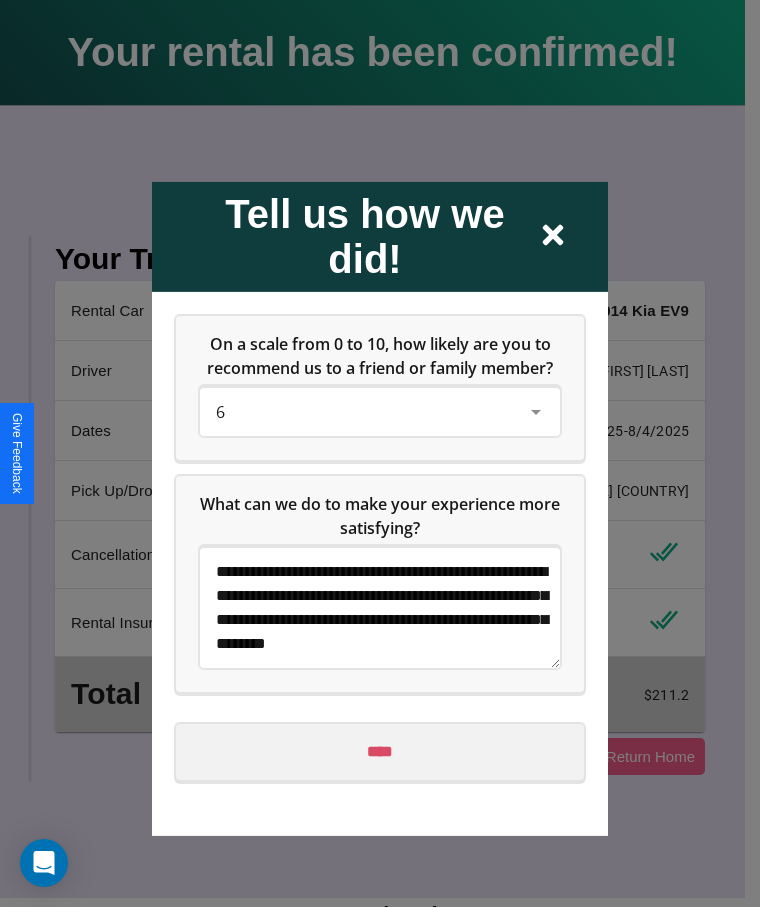 click on "****" at bounding box center (380, 751) 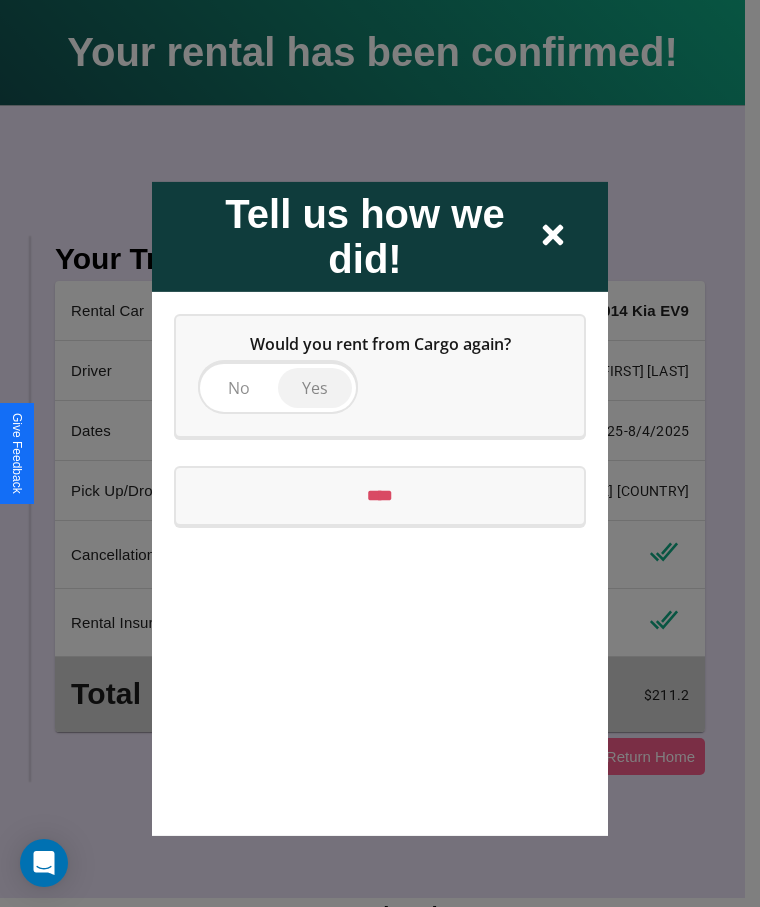 click on "Yes" at bounding box center (315, 387) 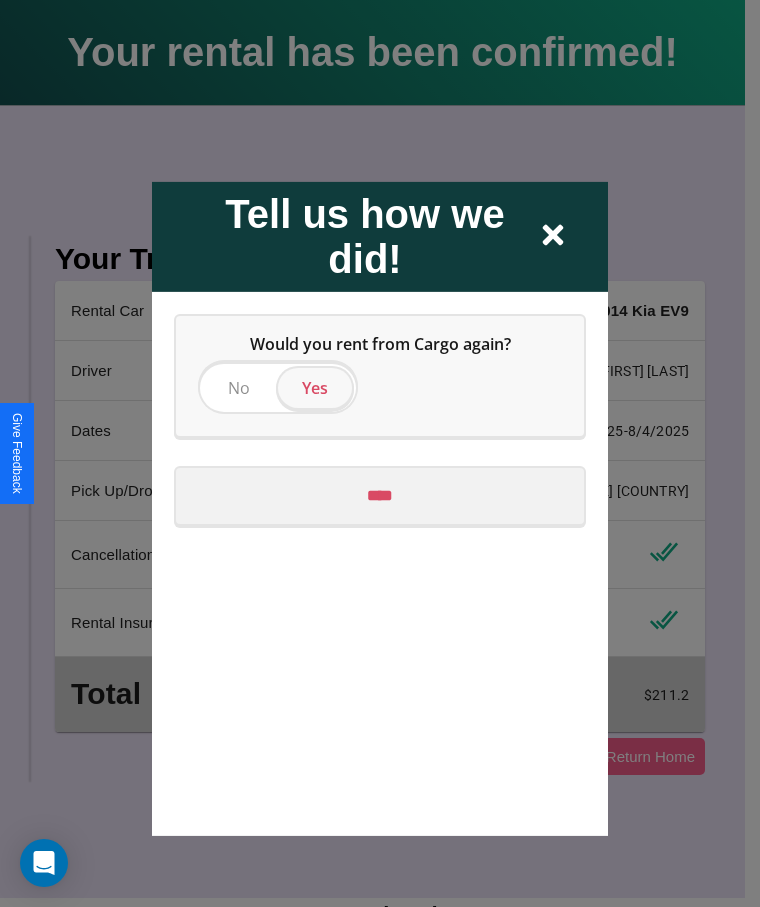 click on "****" at bounding box center [380, 495] 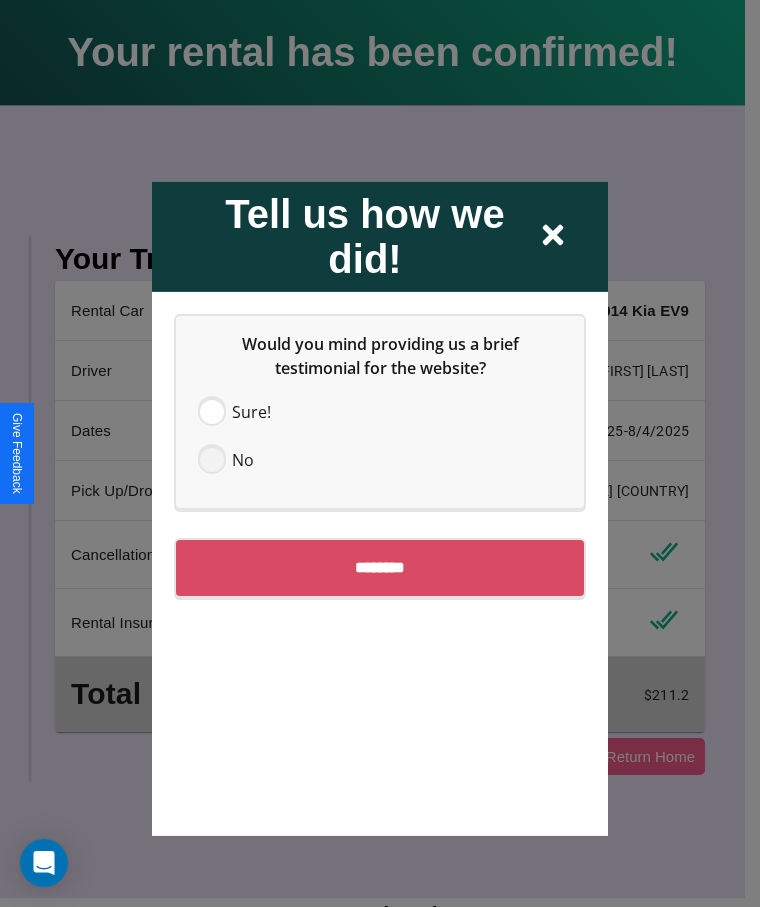 click at bounding box center (212, 459) 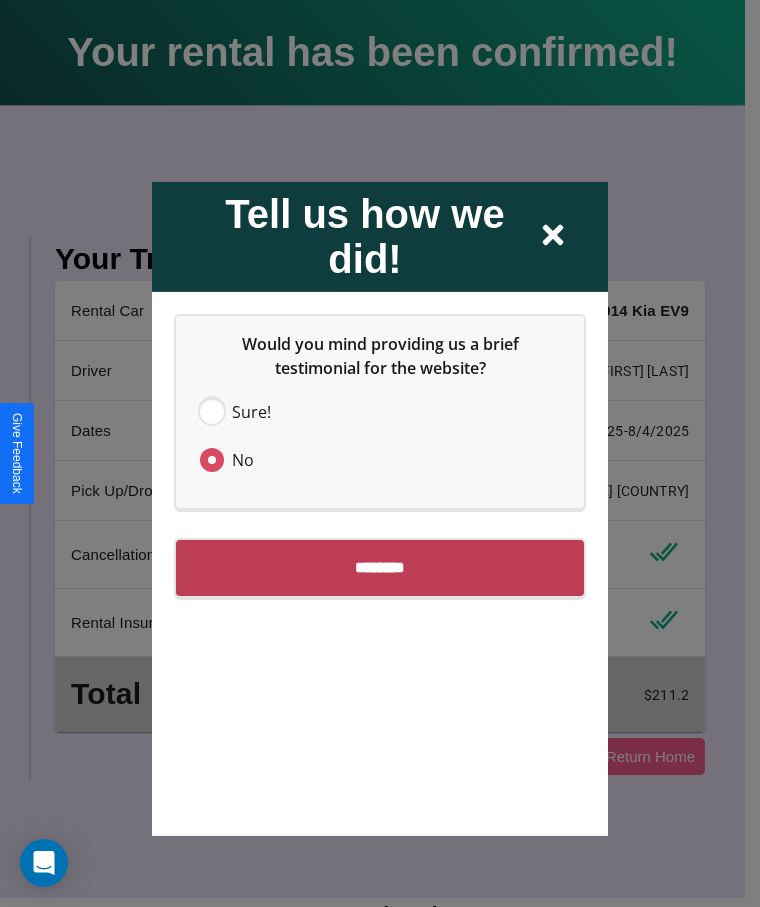 click on "********" at bounding box center [380, 567] 